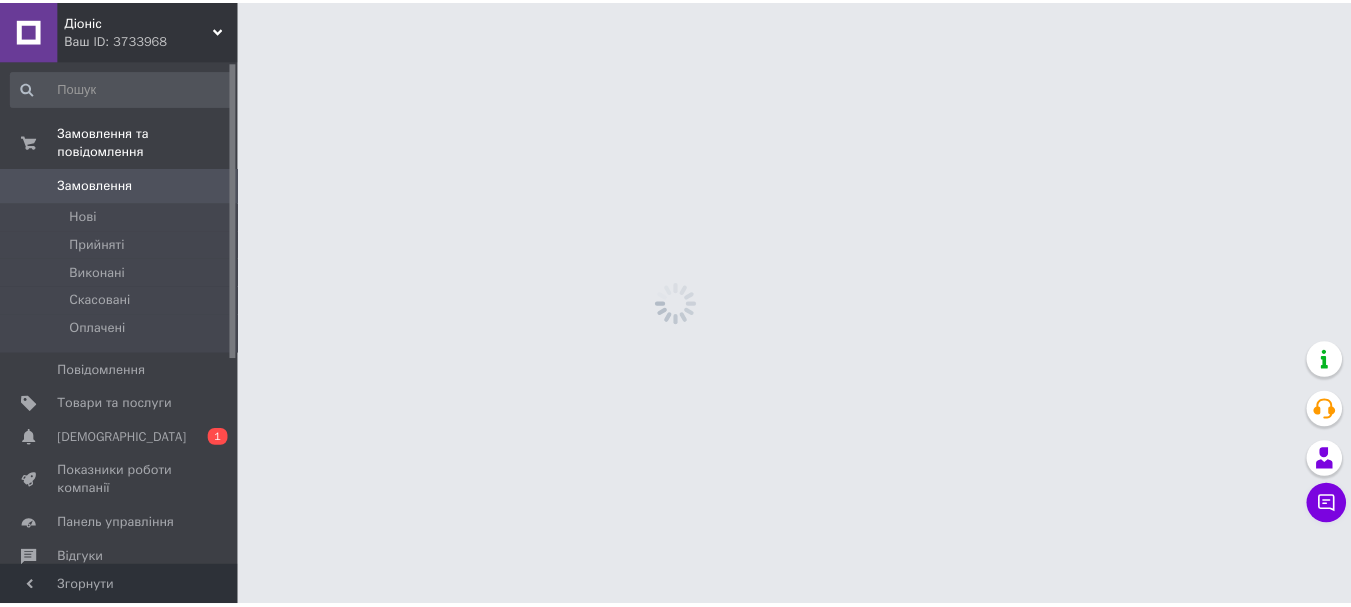 scroll, scrollTop: 0, scrollLeft: 0, axis: both 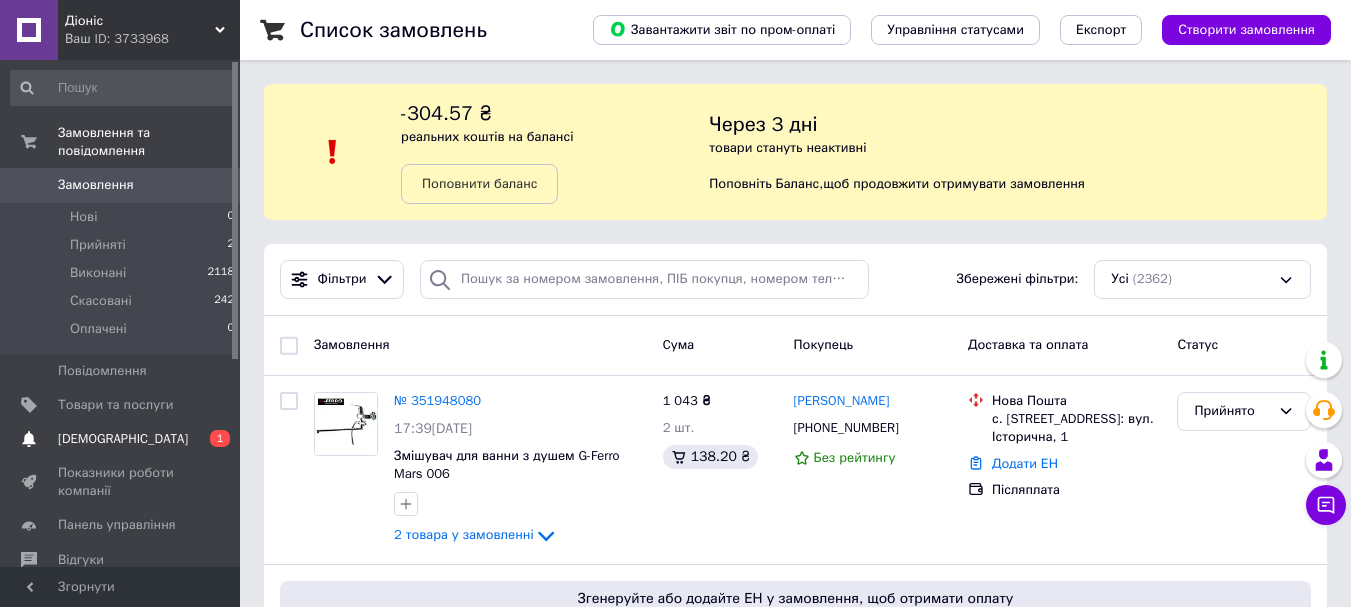 click on "[DEMOGRAPHIC_DATA]" at bounding box center (121, 439) 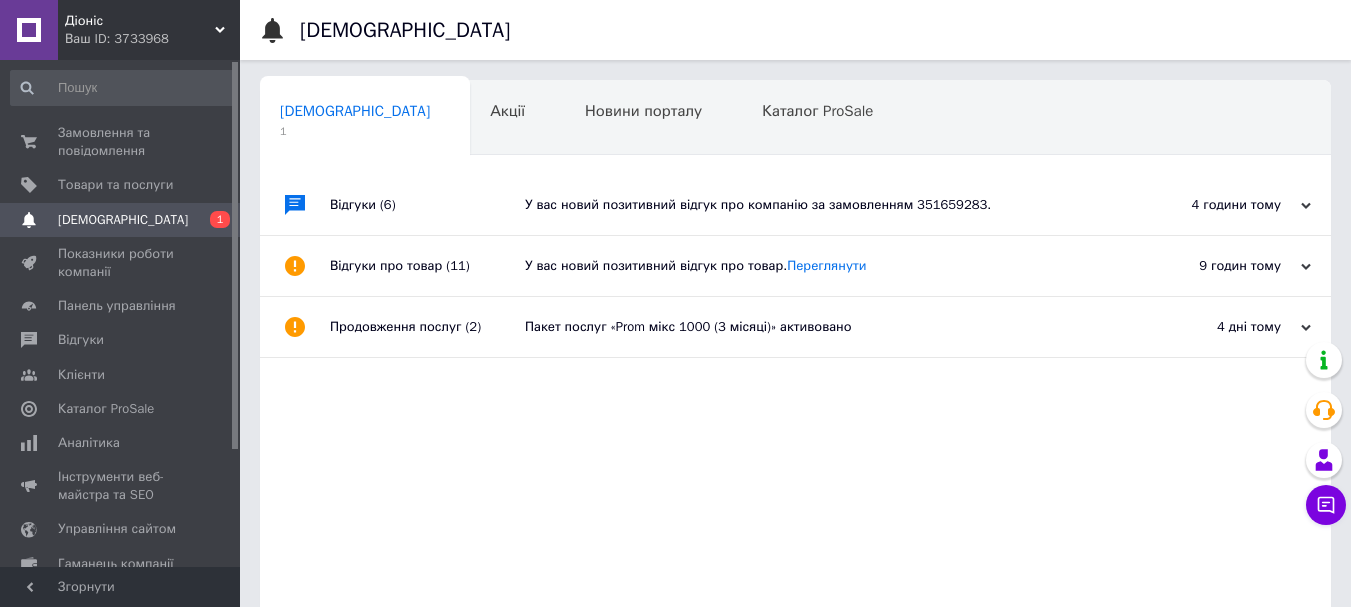 click on "У вас новий позитивний відгук про компанію за замовленням 351659283." at bounding box center (818, 205) 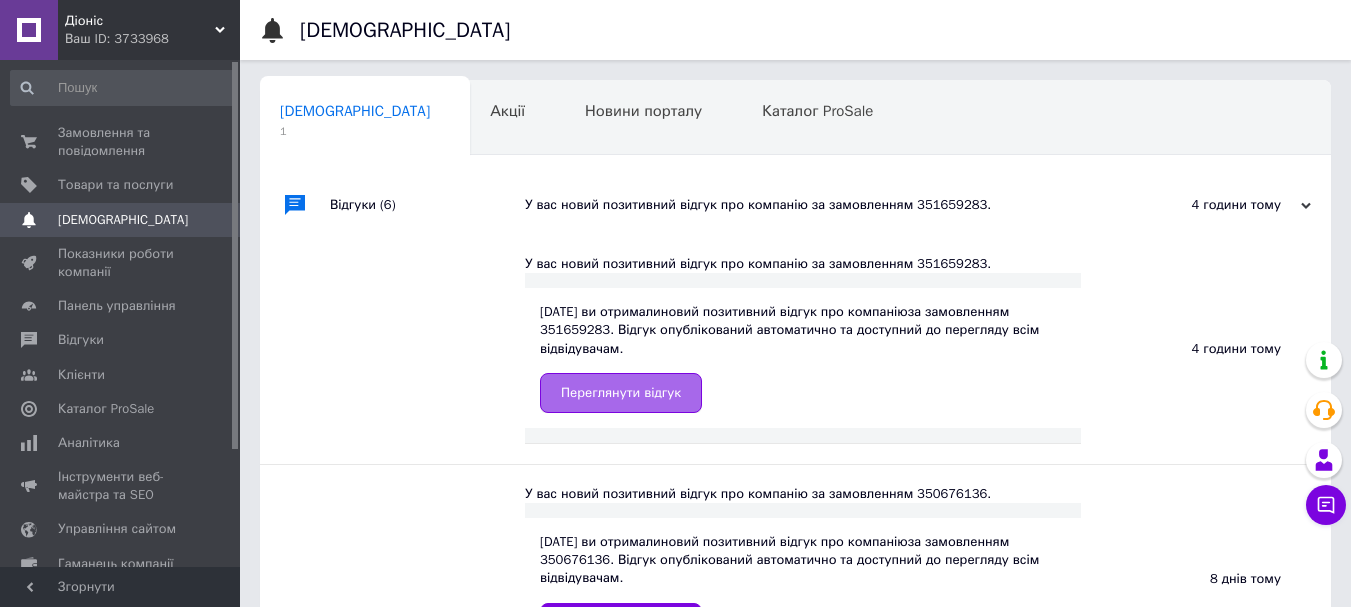 click on "Переглянути відгук" at bounding box center [621, 393] 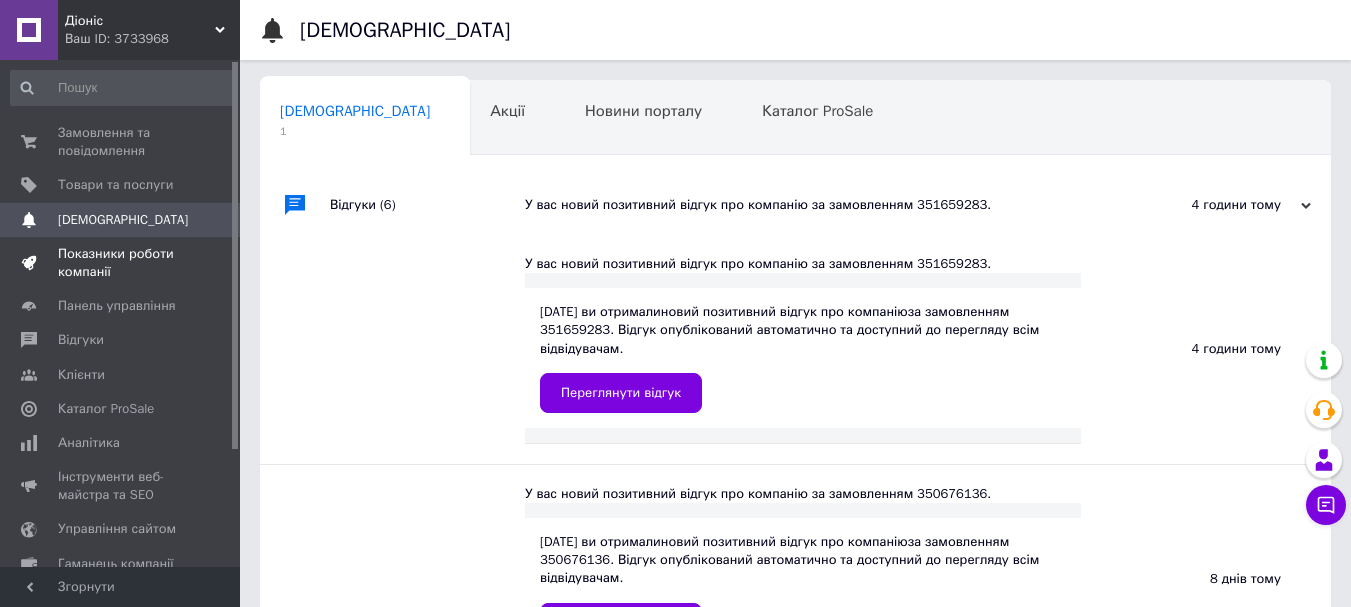 click on "Показники роботи компанії" at bounding box center (121, 263) 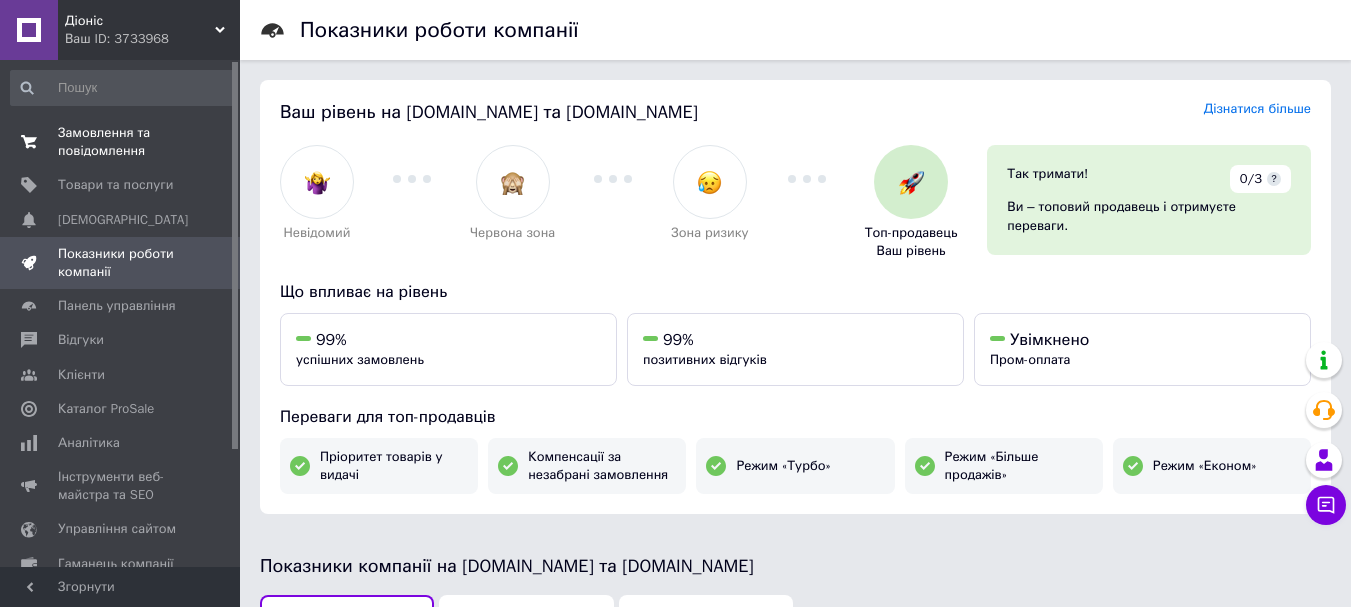 click on "Замовлення та повідомлення" at bounding box center (121, 142) 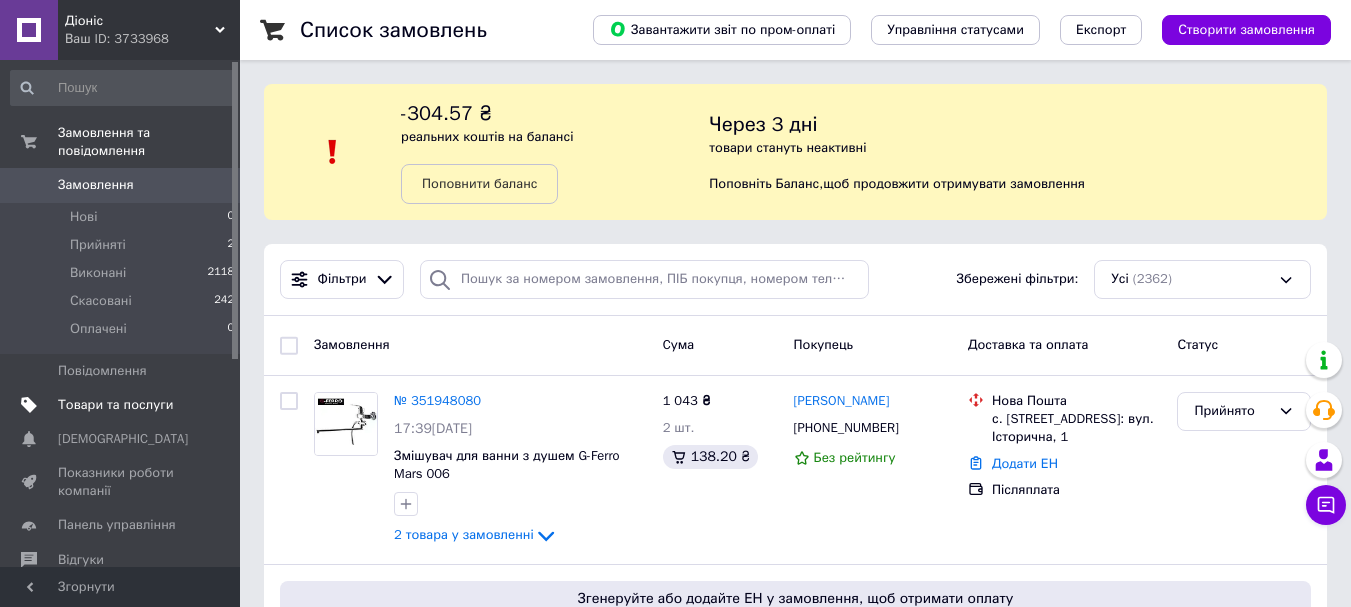 click on "Товари та послуги" at bounding box center [115, 405] 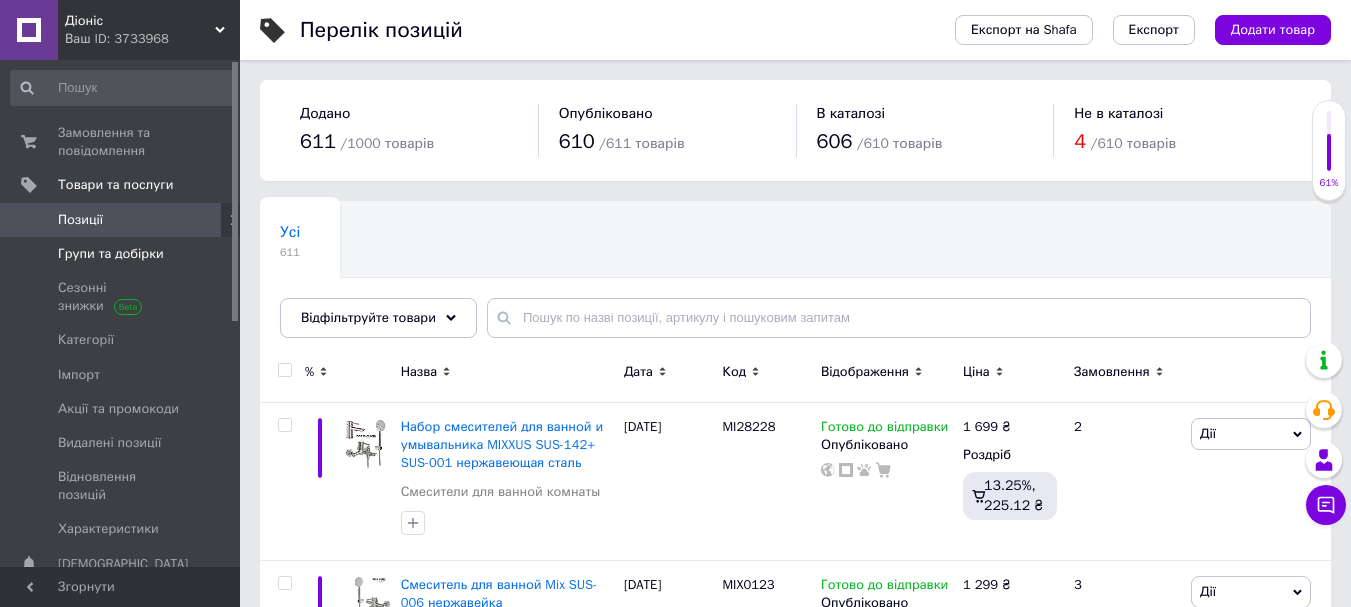 click on "Групи та добірки" at bounding box center [111, 254] 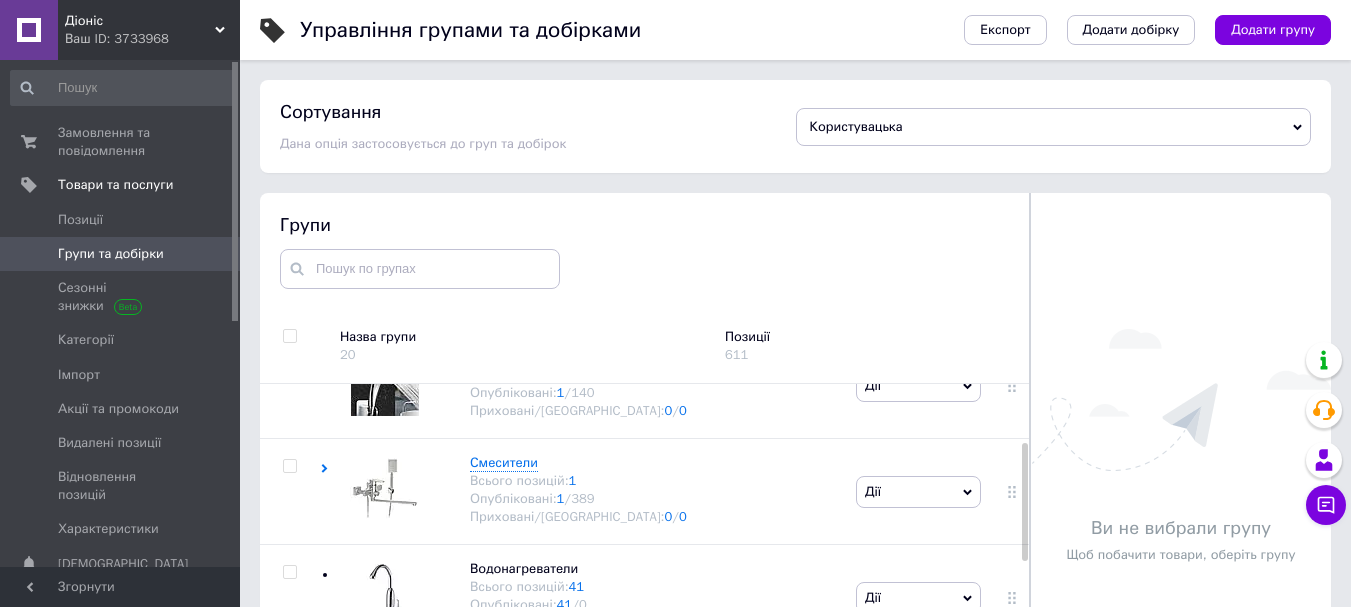 scroll, scrollTop: 200, scrollLeft: 0, axis: vertical 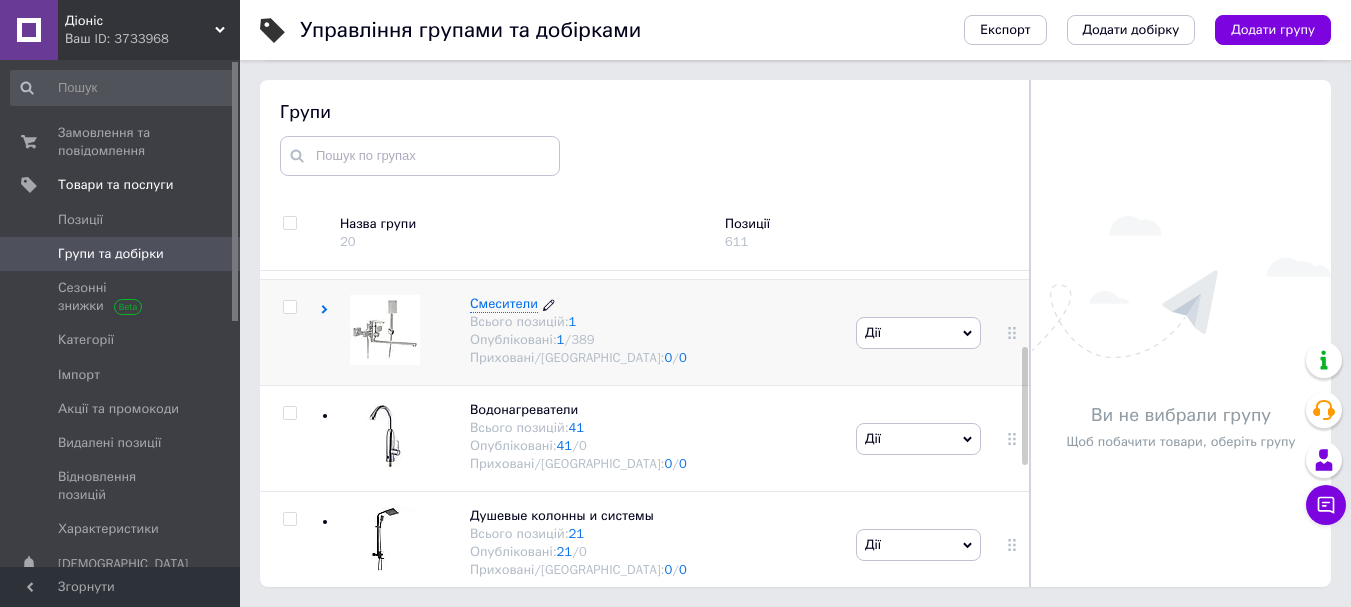 click on "Смесители" at bounding box center [504, 303] 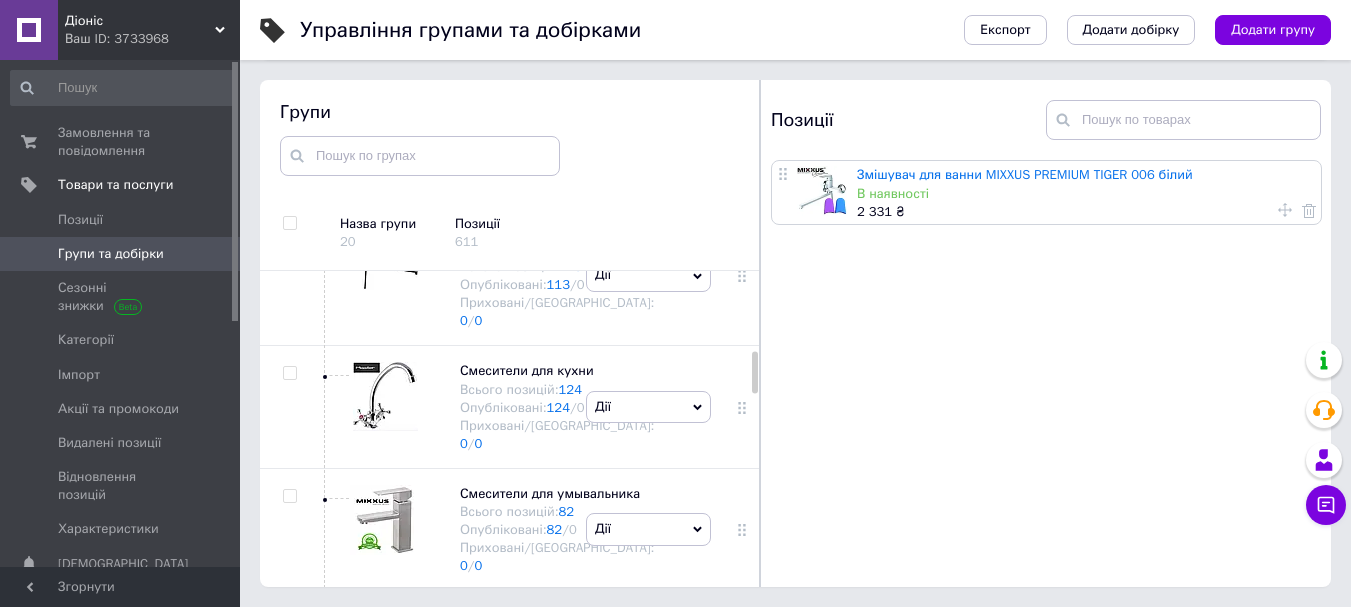 scroll, scrollTop: 600, scrollLeft: 0, axis: vertical 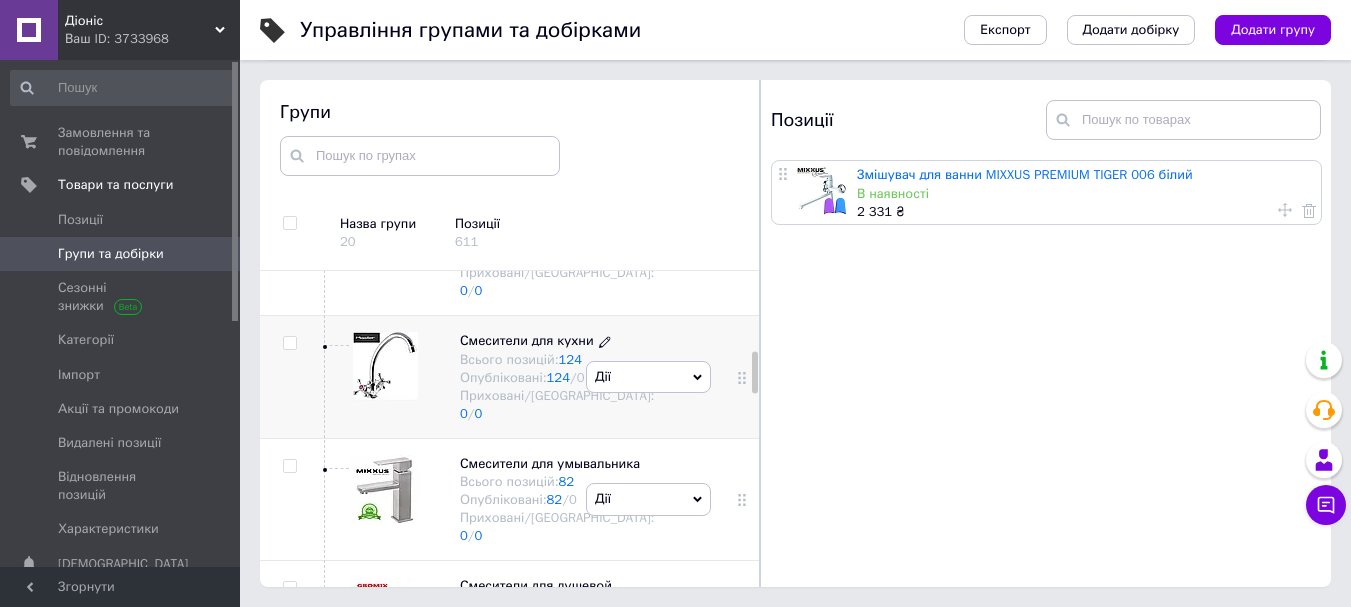 click on "Смесители для кухни" at bounding box center [527, 340] 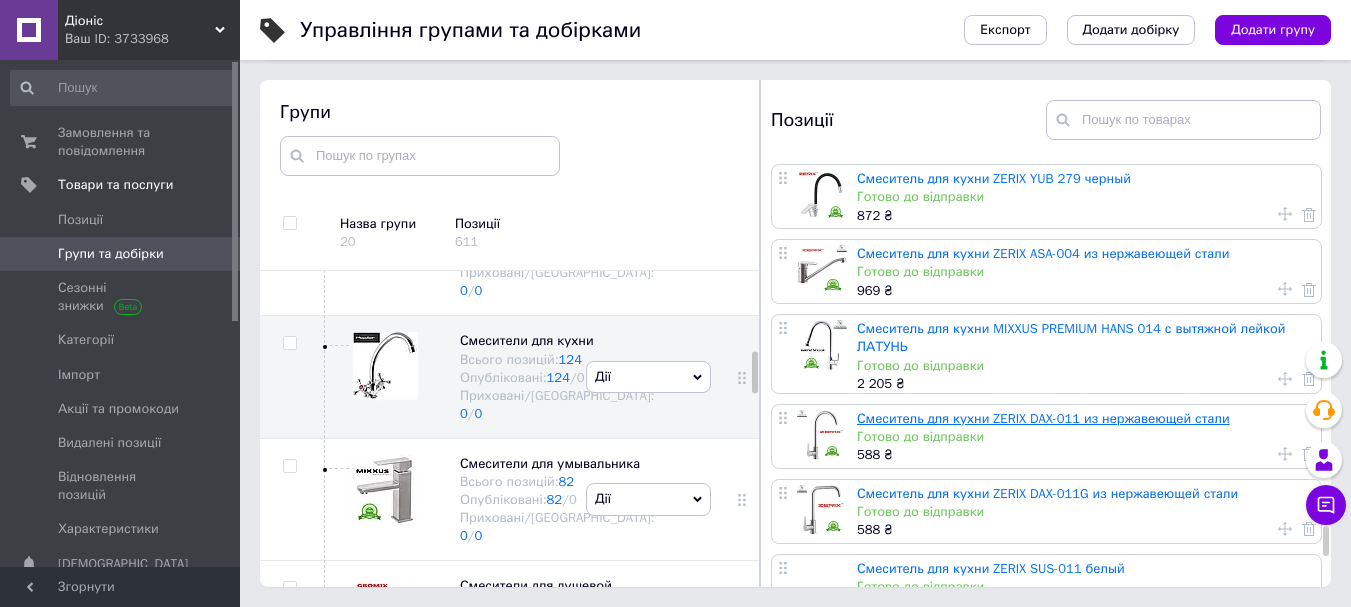 scroll, scrollTop: 6931, scrollLeft: 0, axis: vertical 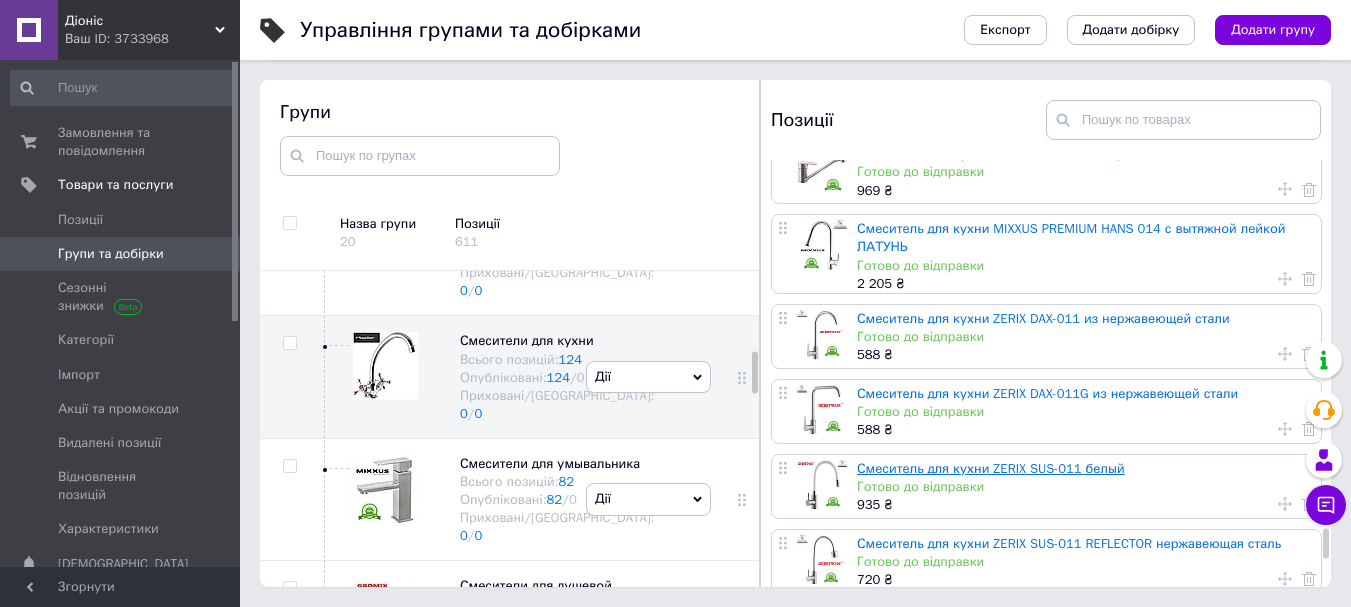 click on "Смеситель для кухни ZERIX SUS-011 белый" at bounding box center (991, 468) 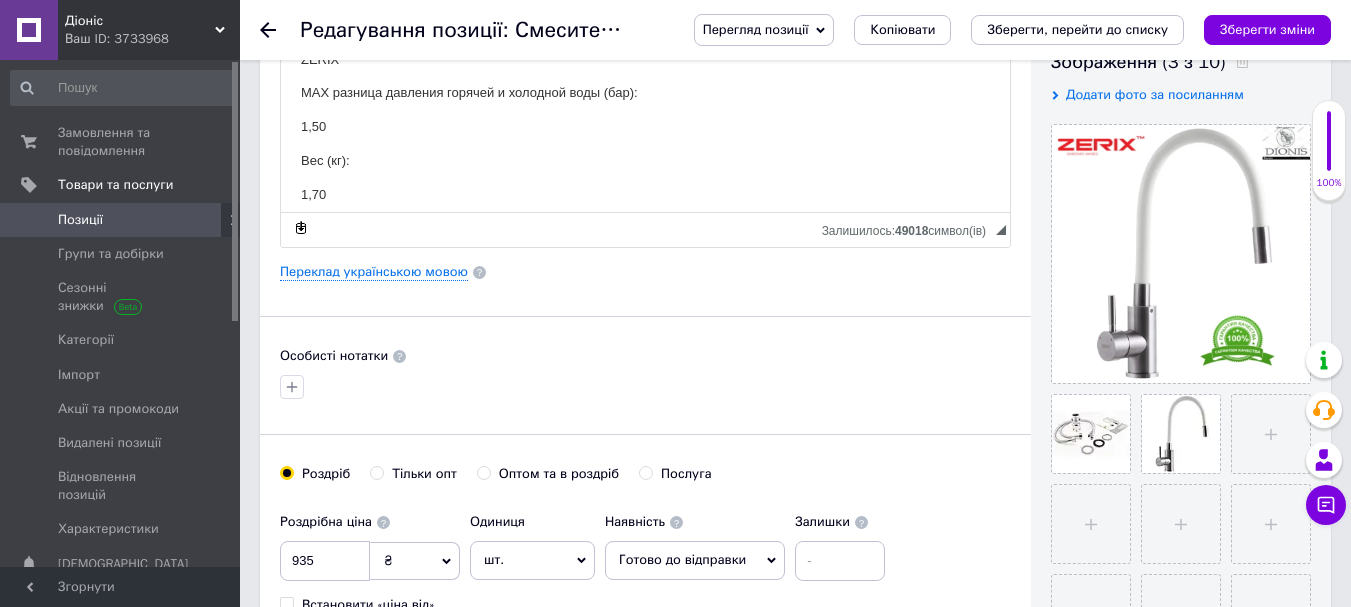 scroll, scrollTop: 400, scrollLeft: 0, axis: vertical 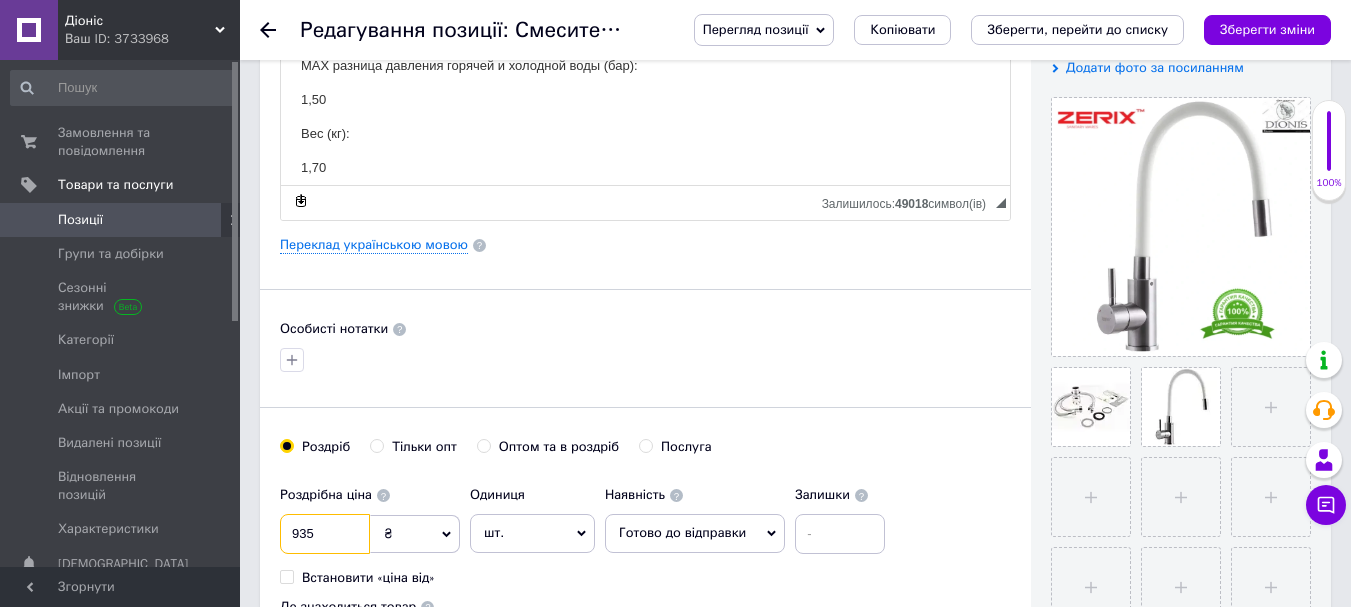 click on "935" at bounding box center (325, 534) 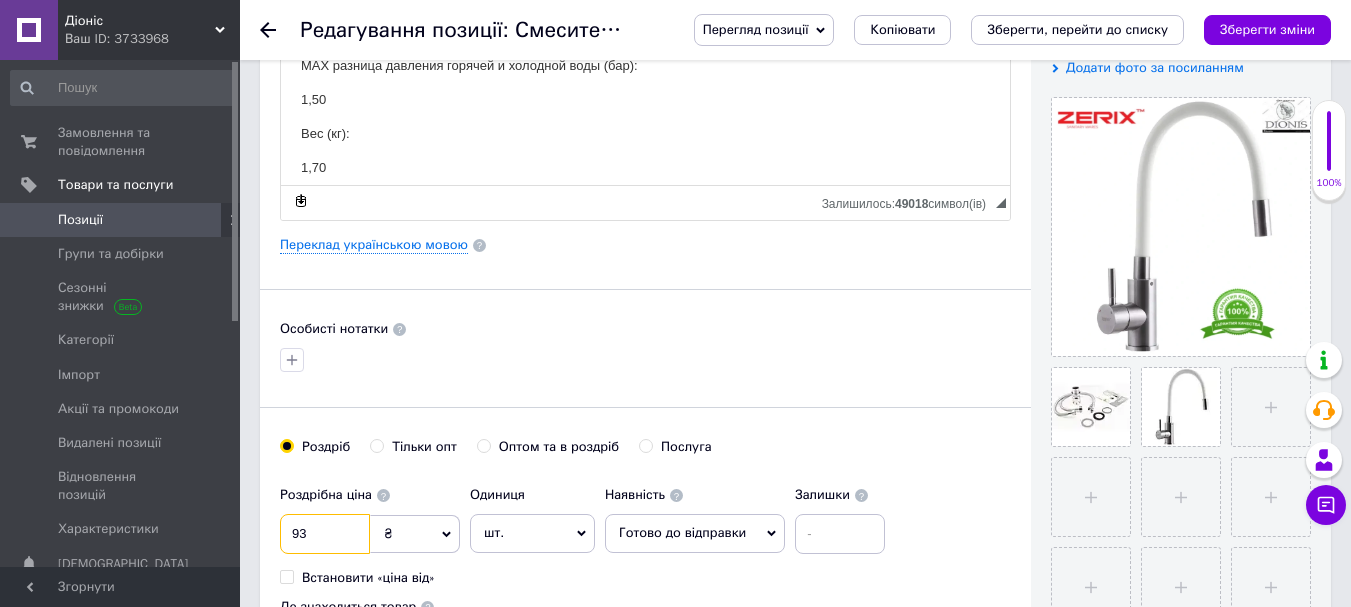 type on "9" 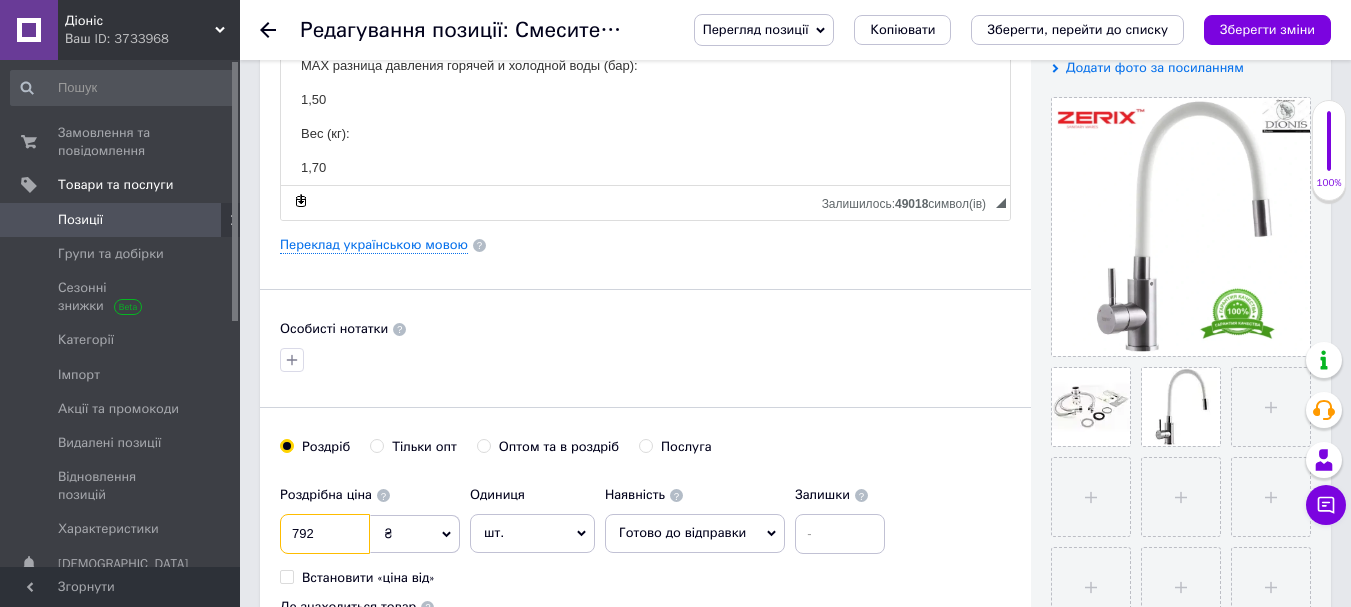 type on "792" 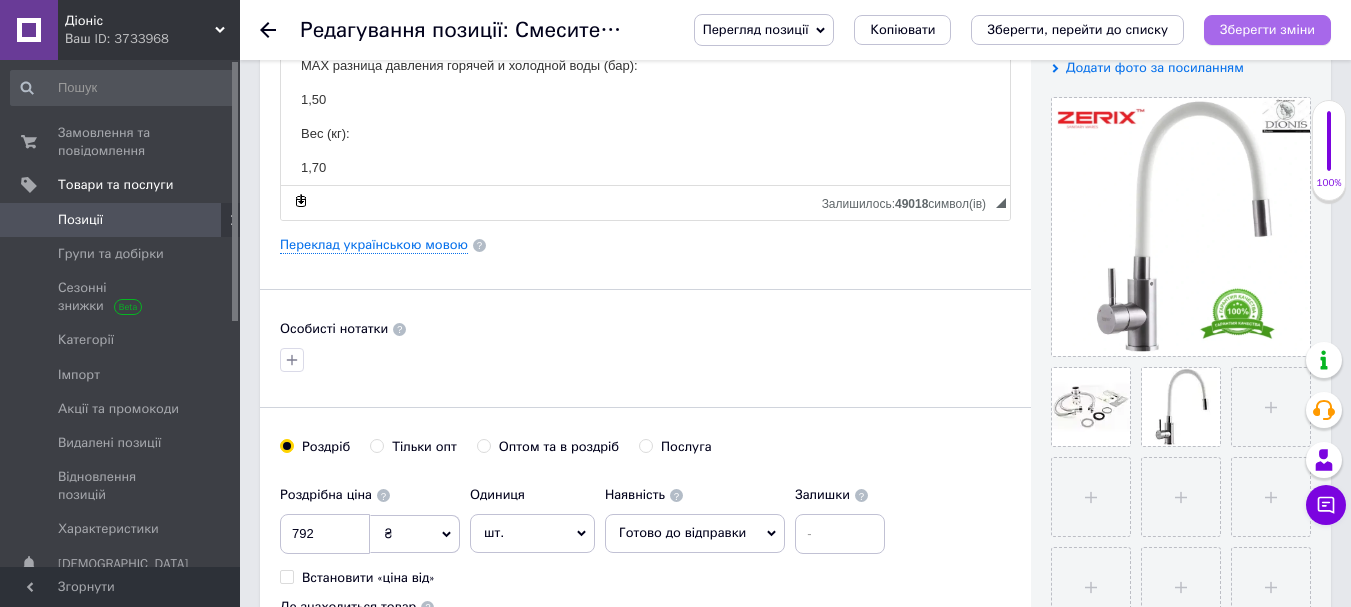 click on "Зберегти зміни" at bounding box center (1267, 29) 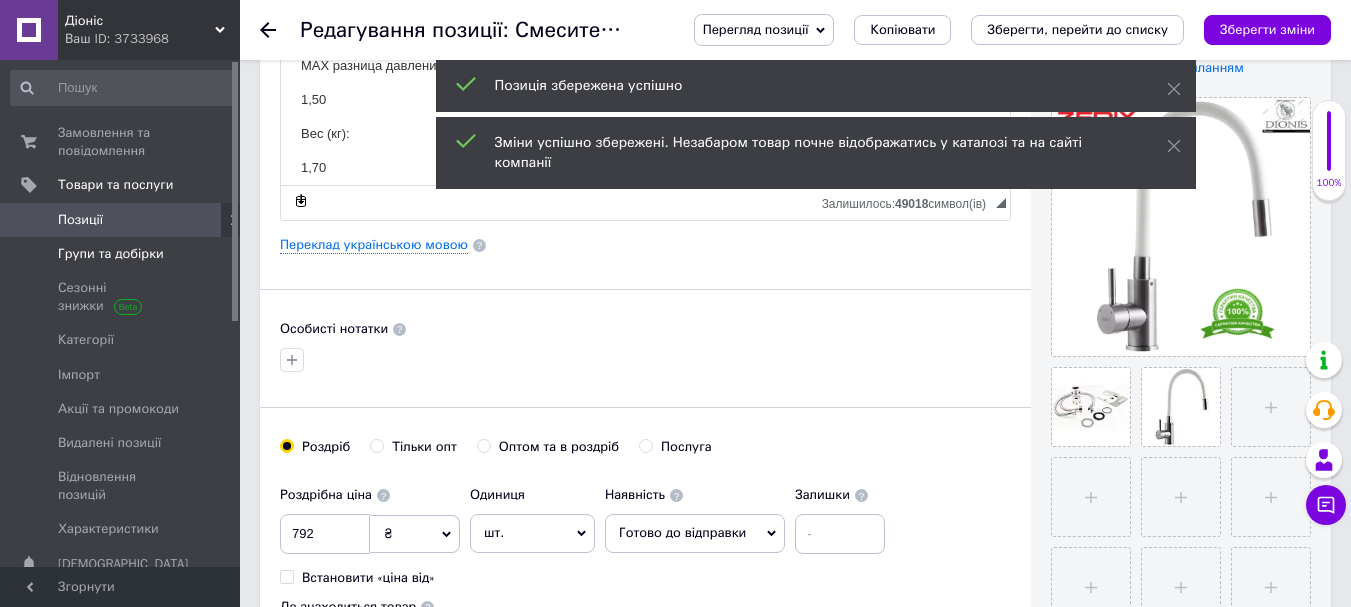 click on "Групи та добірки" at bounding box center [123, 254] 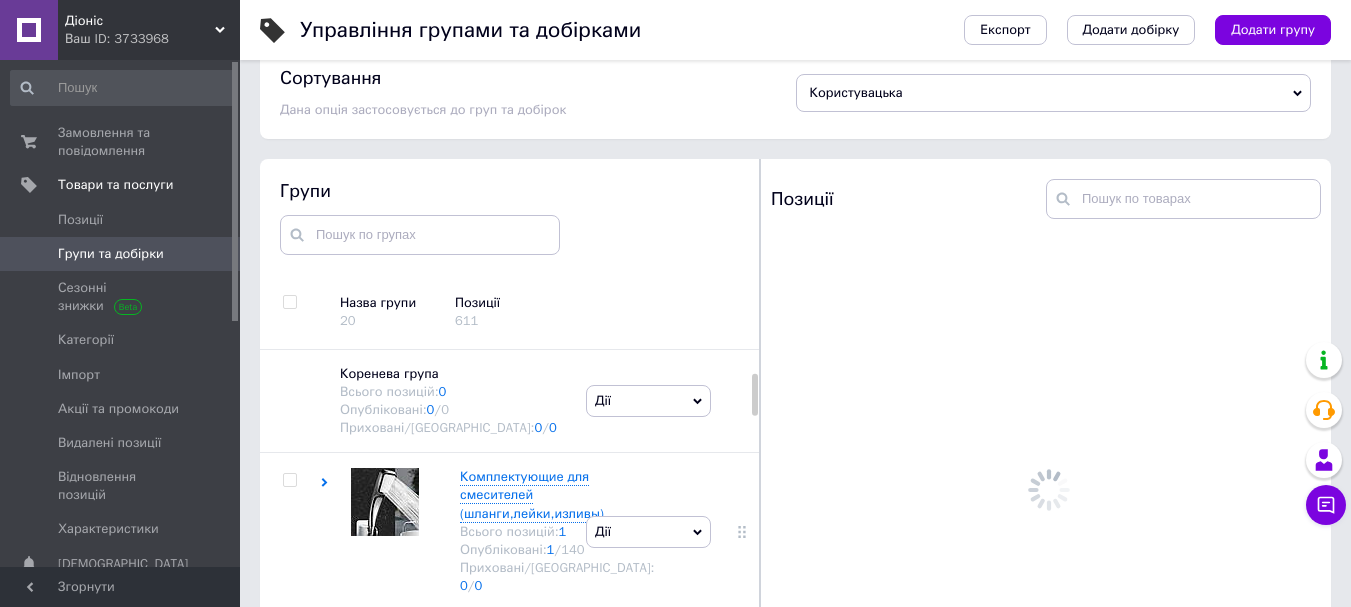 scroll, scrollTop: 113, scrollLeft: 0, axis: vertical 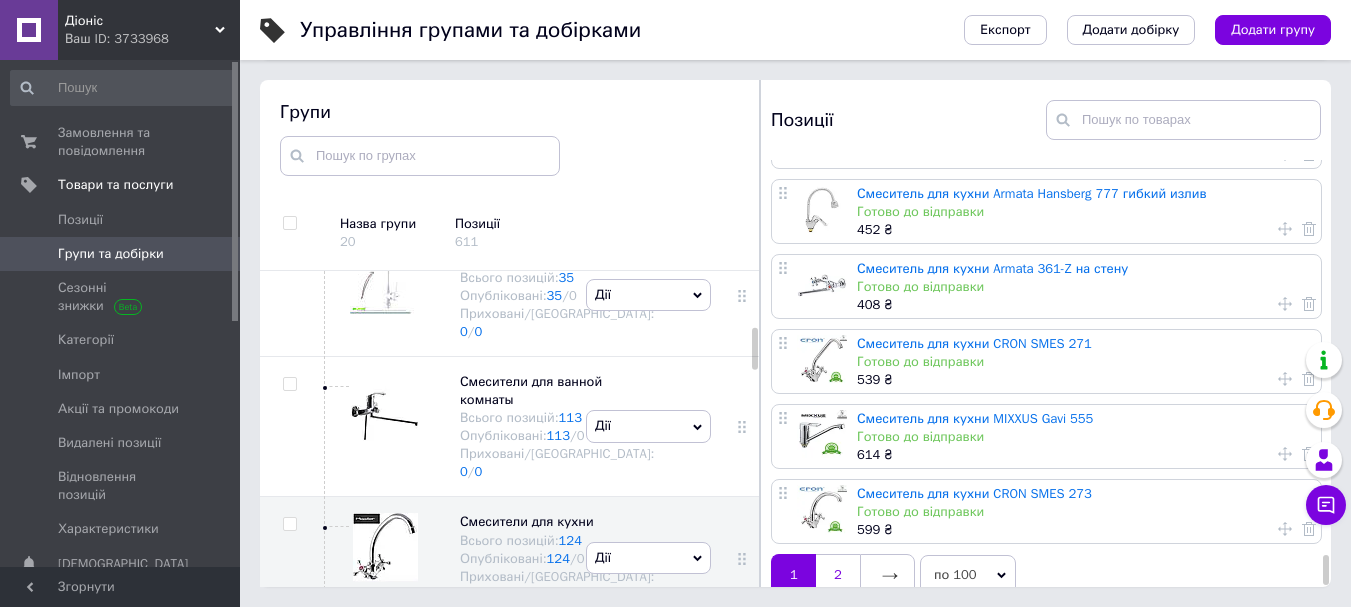 click on "2" at bounding box center [838, 575] 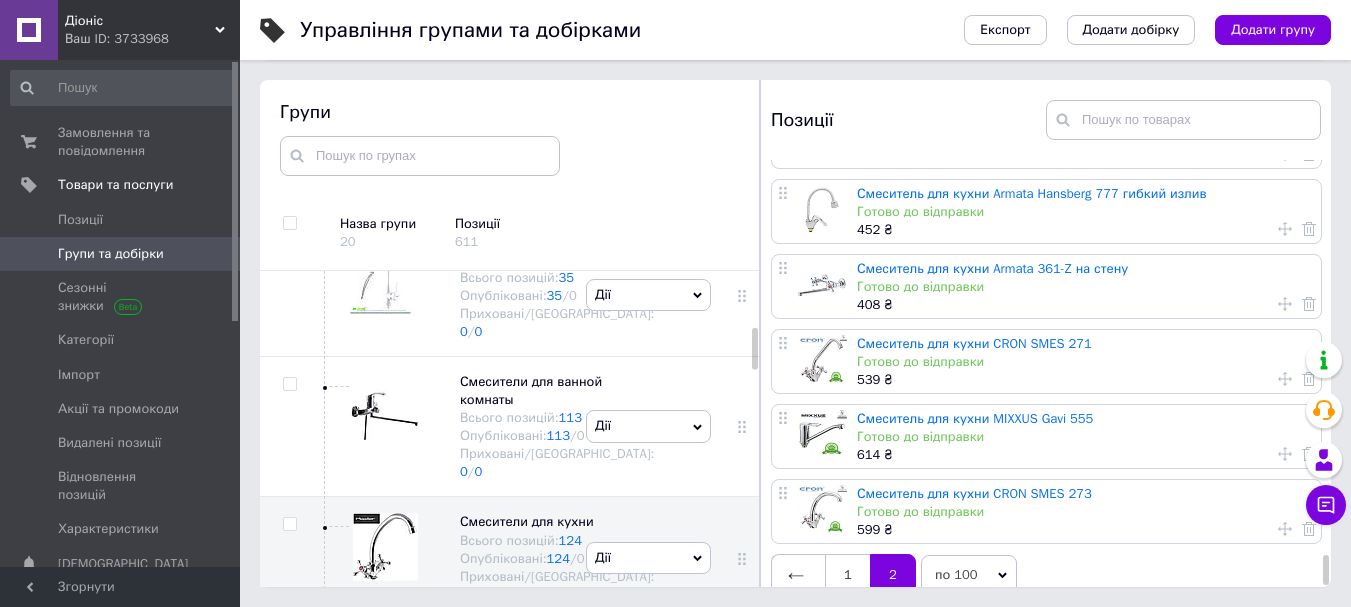 scroll, scrollTop: 0, scrollLeft: 0, axis: both 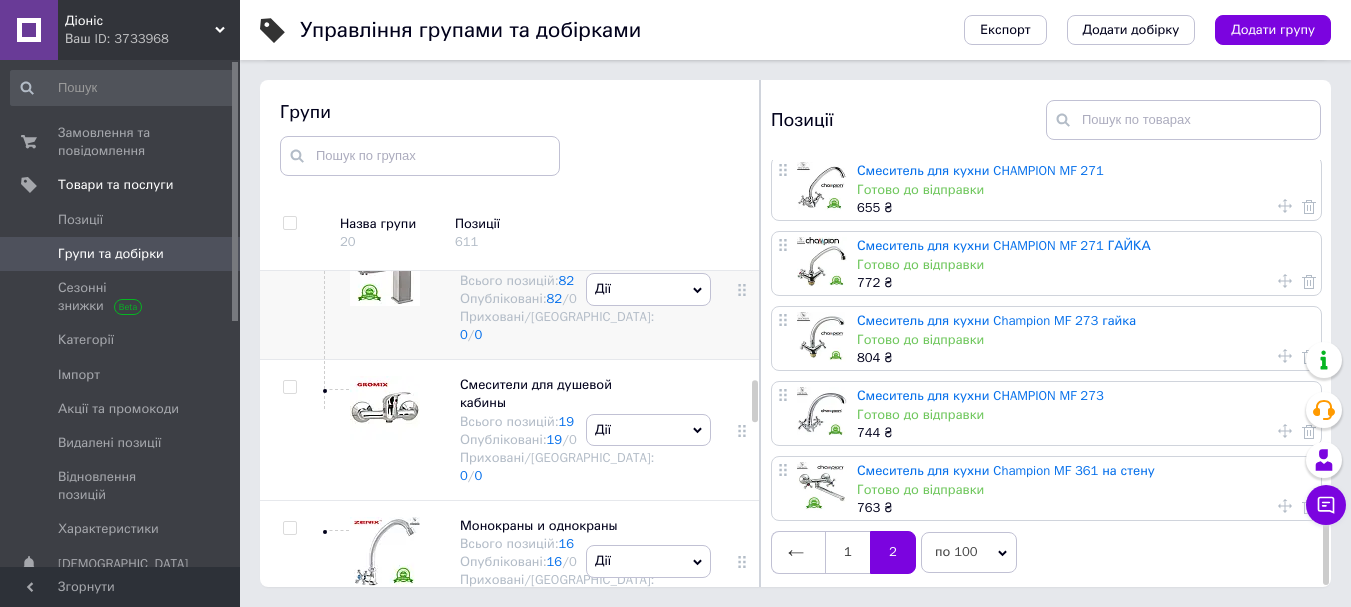 click on "Смесители для умывальника" at bounding box center (550, 244) 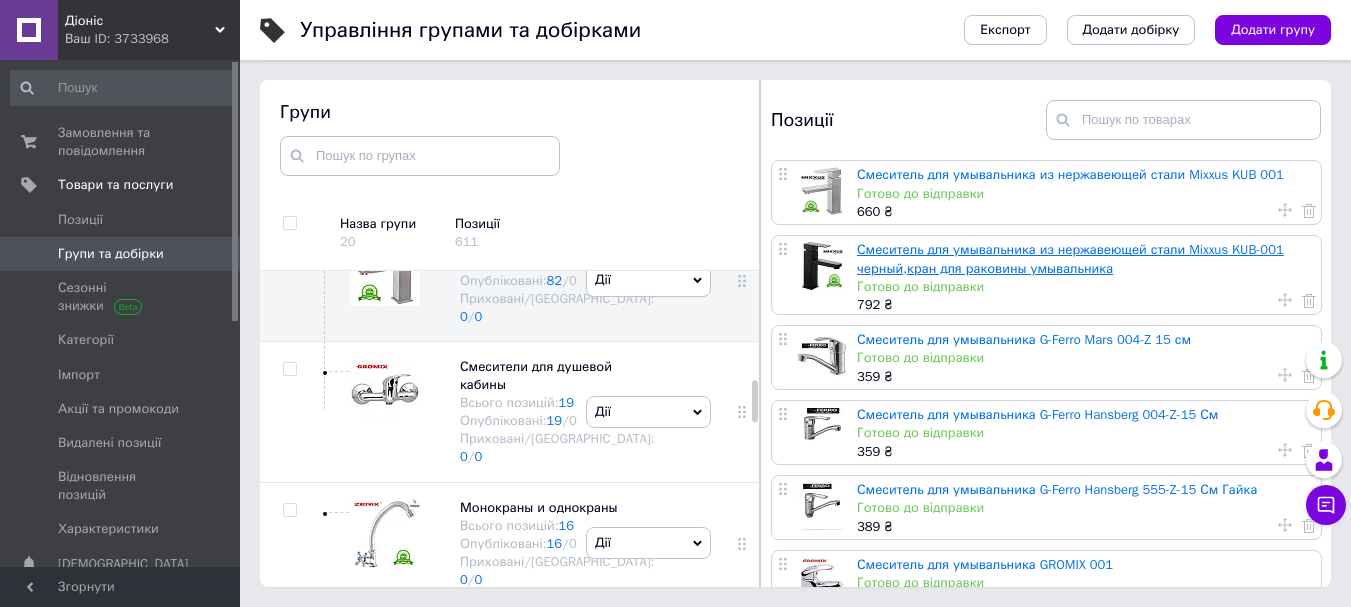 click on "Смеситель для умывальника из нержавеющей стали Mixxus KUB-001 черный,кран для раковины умывальника" at bounding box center [1070, 258] 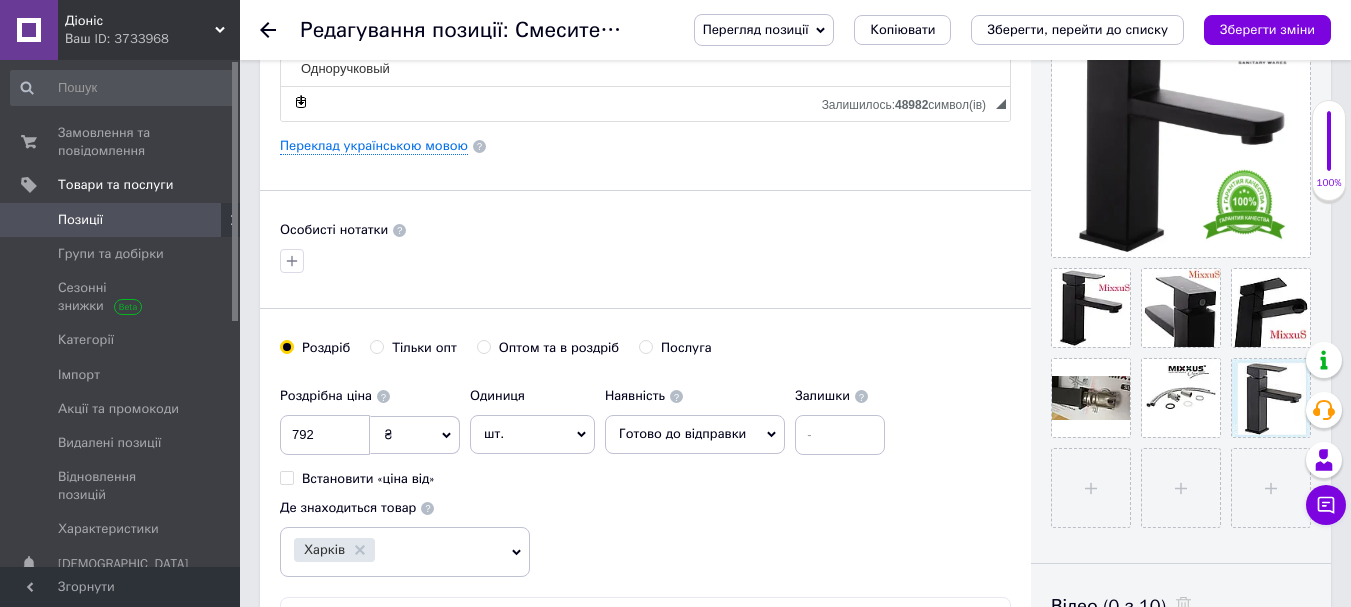 scroll, scrollTop: 500, scrollLeft: 0, axis: vertical 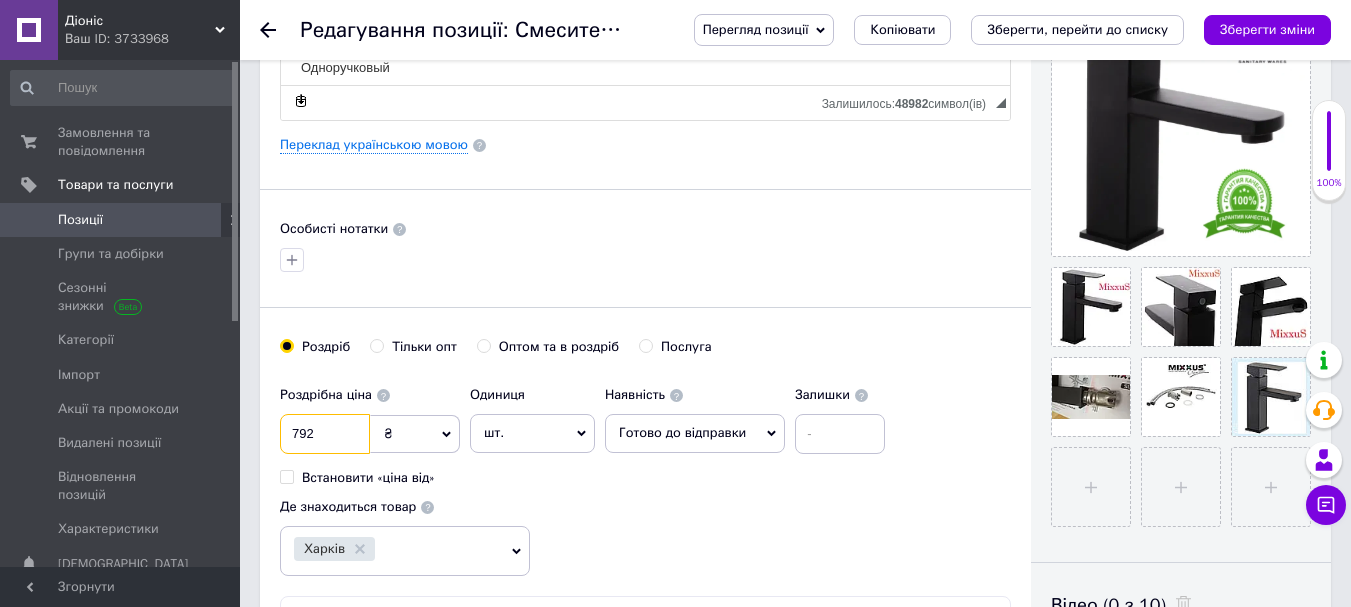 drag, startPoint x: 338, startPoint y: 443, endPoint x: 361, endPoint y: 435, distance: 24.351591 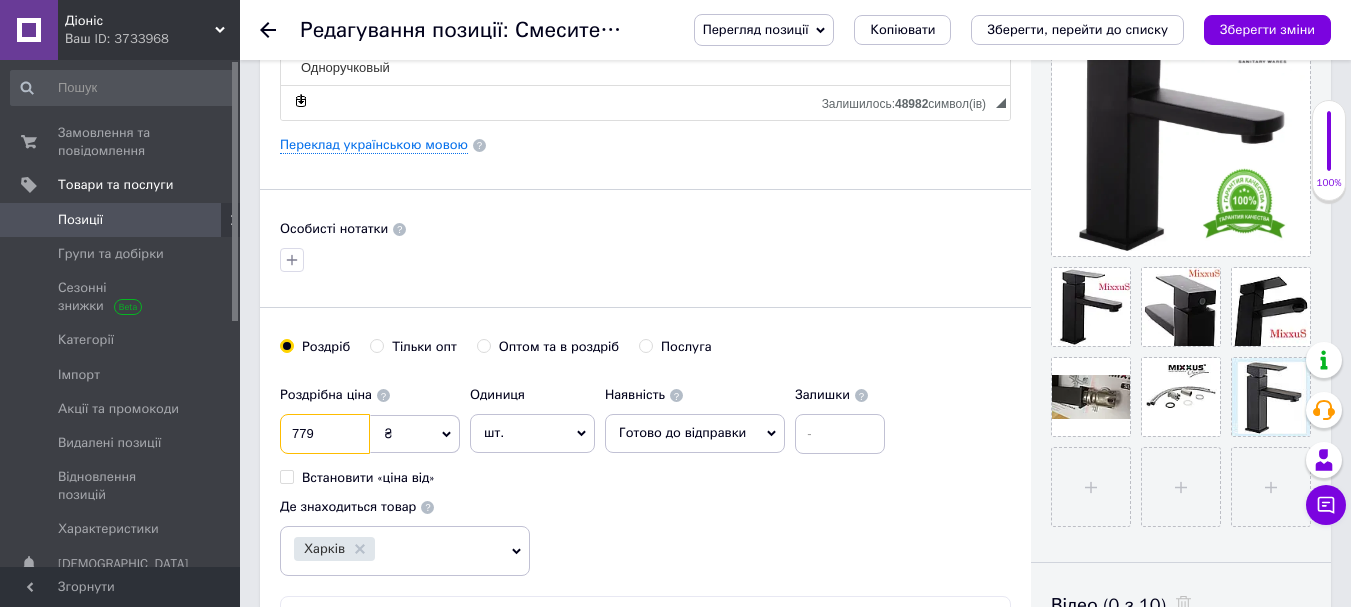 type on "779" 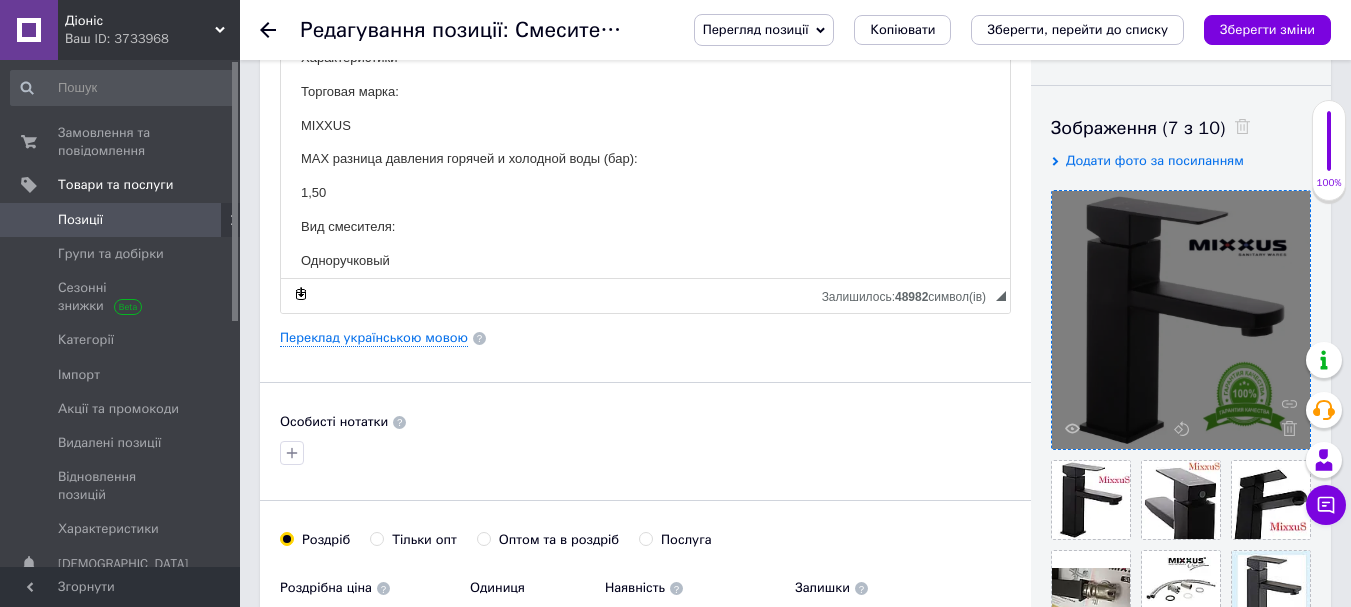 scroll, scrollTop: 300, scrollLeft: 0, axis: vertical 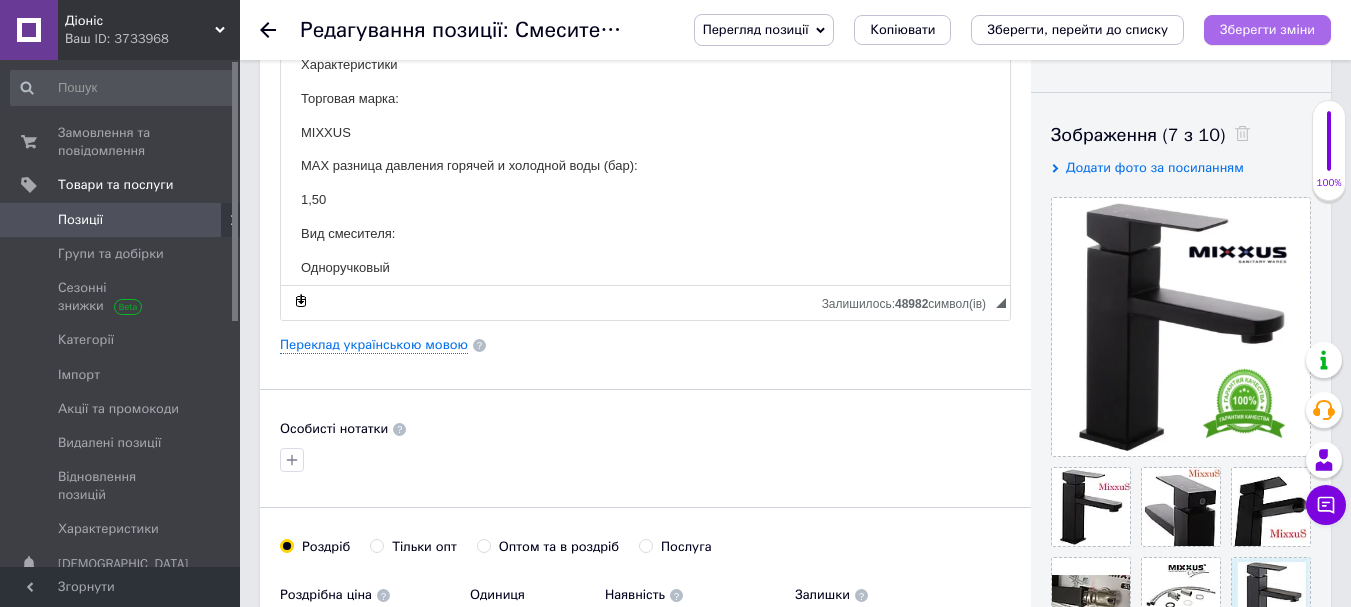 click on "Зберегти зміни" at bounding box center (1267, 30) 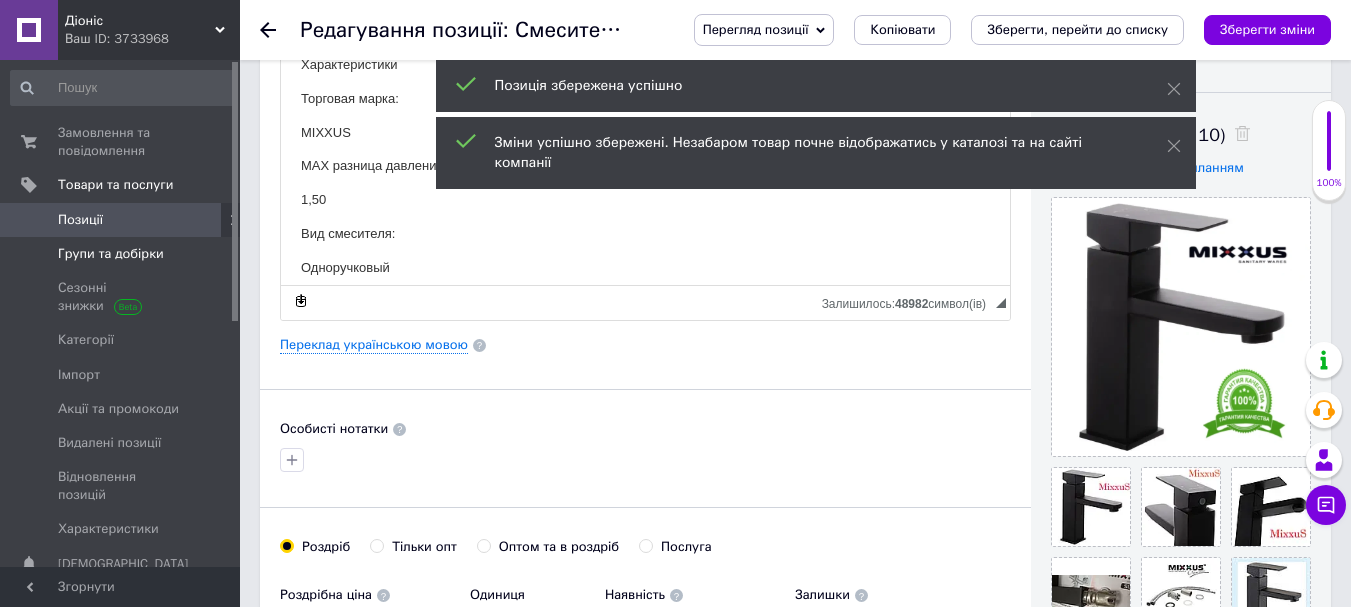 click on "Групи та добірки" at bounding box center (111, 254) 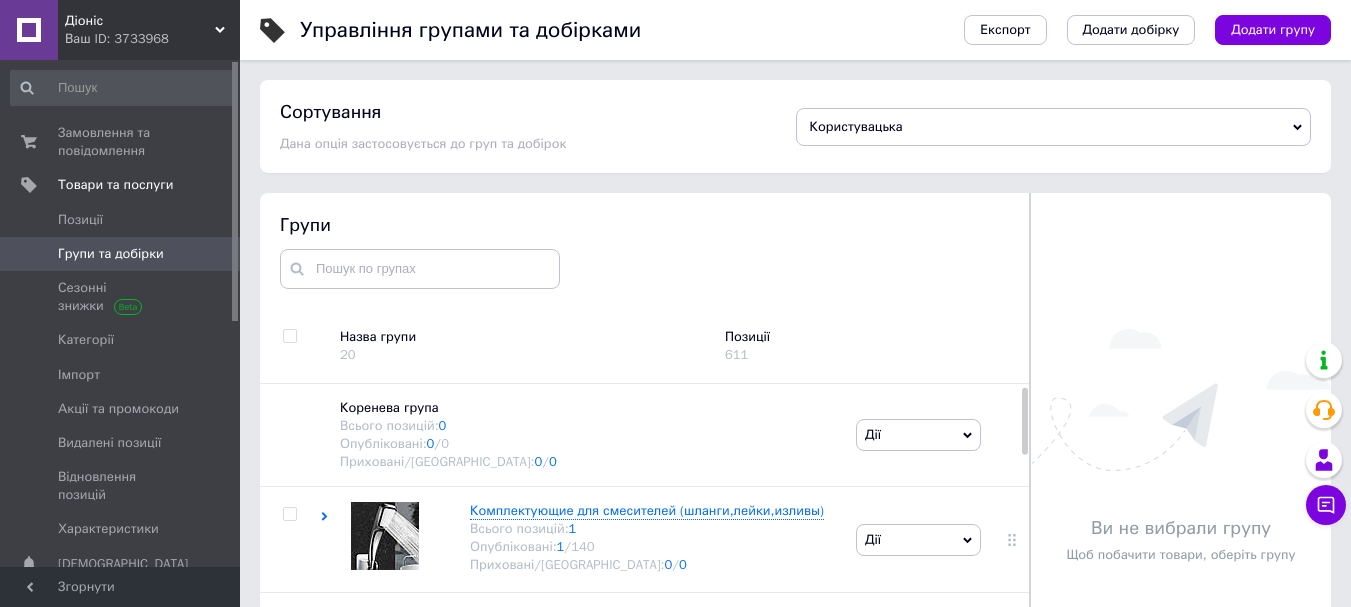 scroll, scrollTop: 51, scrollLeft: 0, axis: vertical 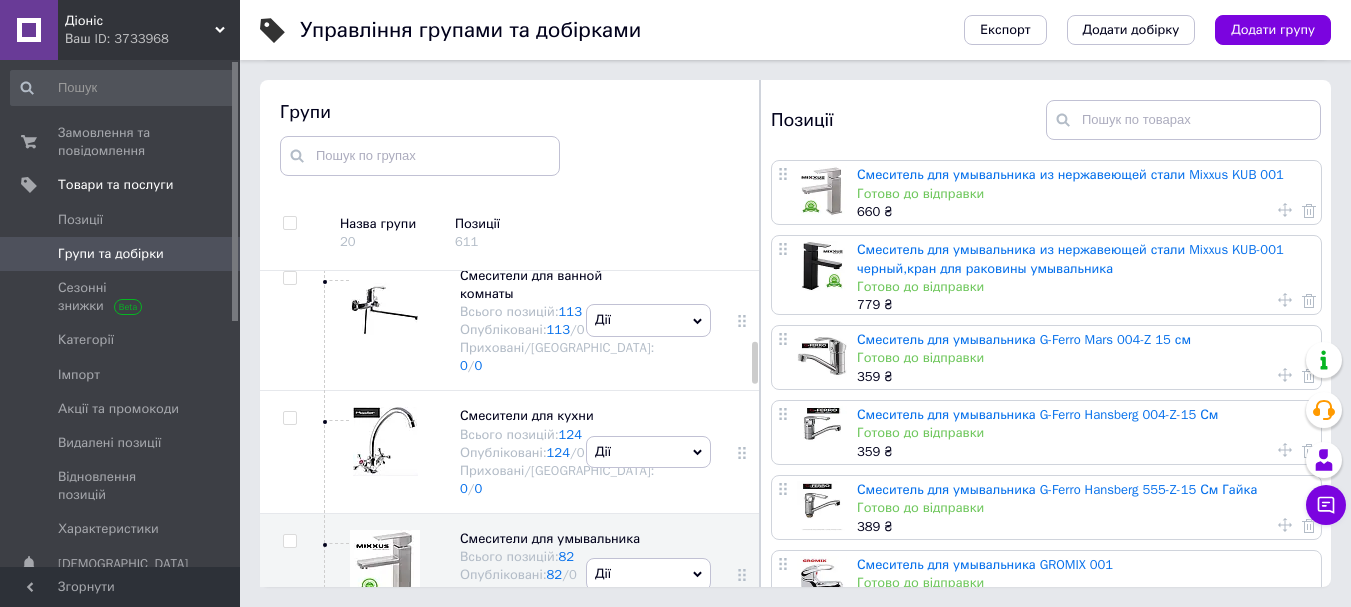 click on "Готово до відправки" at bounding box center (1084, 194) 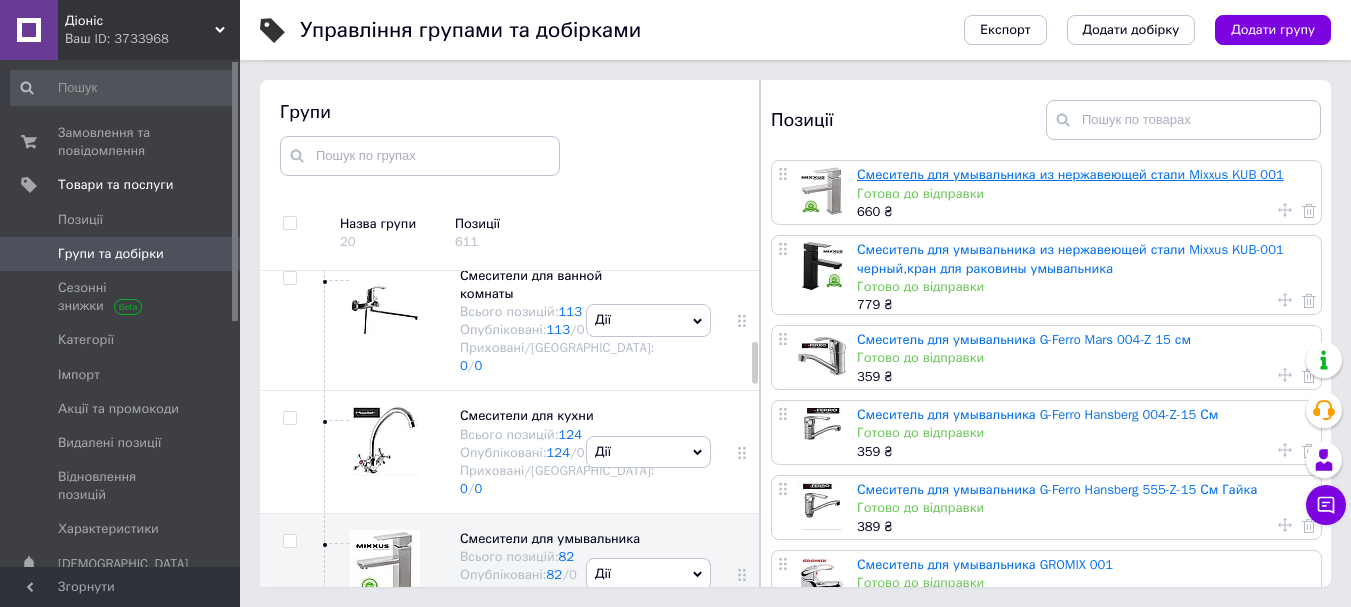 click on "Смеситель для умывальника из нержавеющей стали Mixxus KUB 001" at bounding box center [1070, 174] 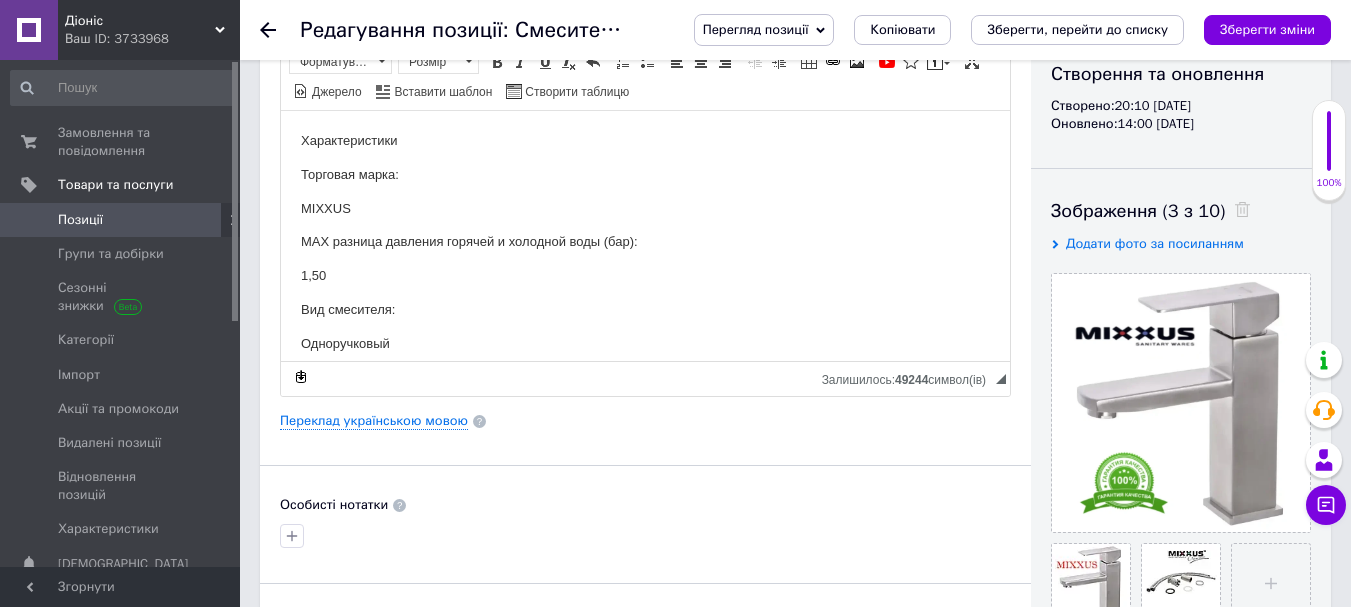 scroll, scrollTop: 600, scrollLeft: 0, axis: vertical 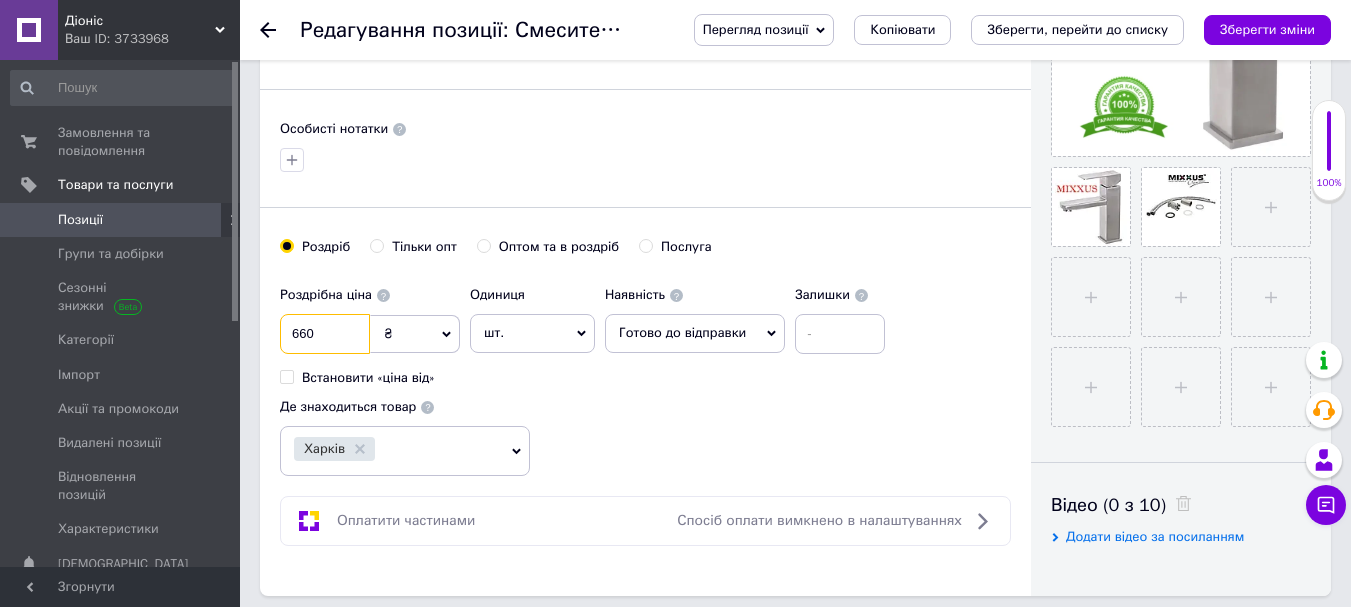 drag, startPoint x: 335, startPoint y: 339, endPoint x: 395, endPoint y: 337, distance: 60.033325 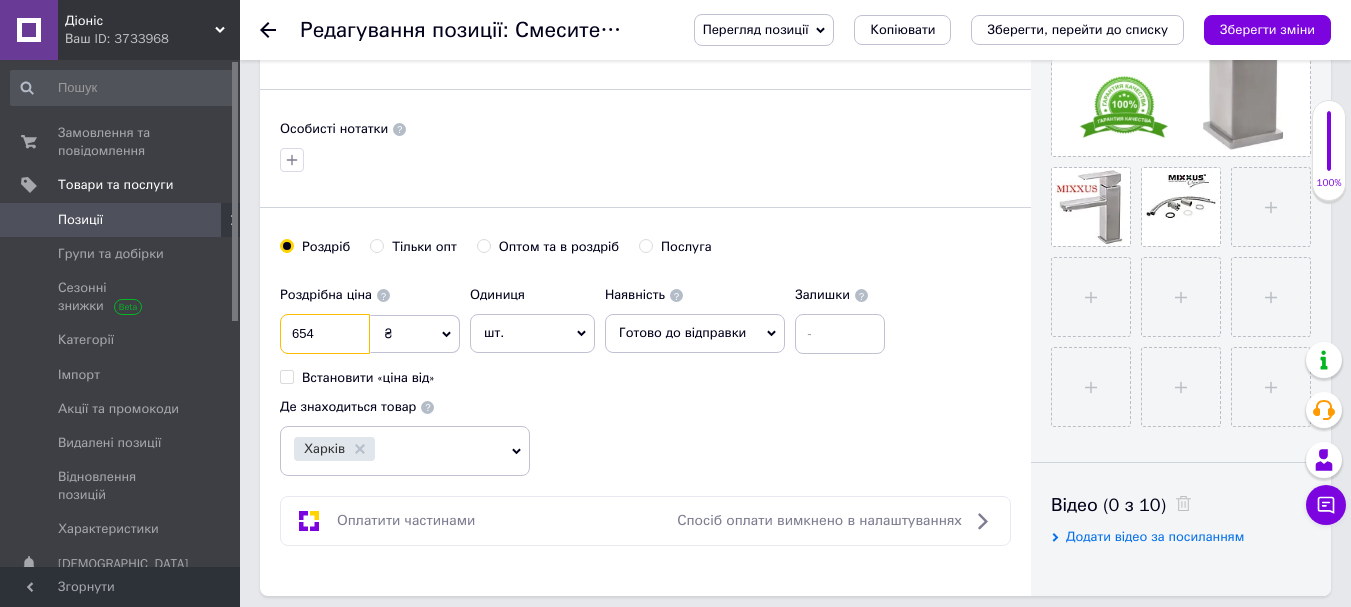 type on "654" 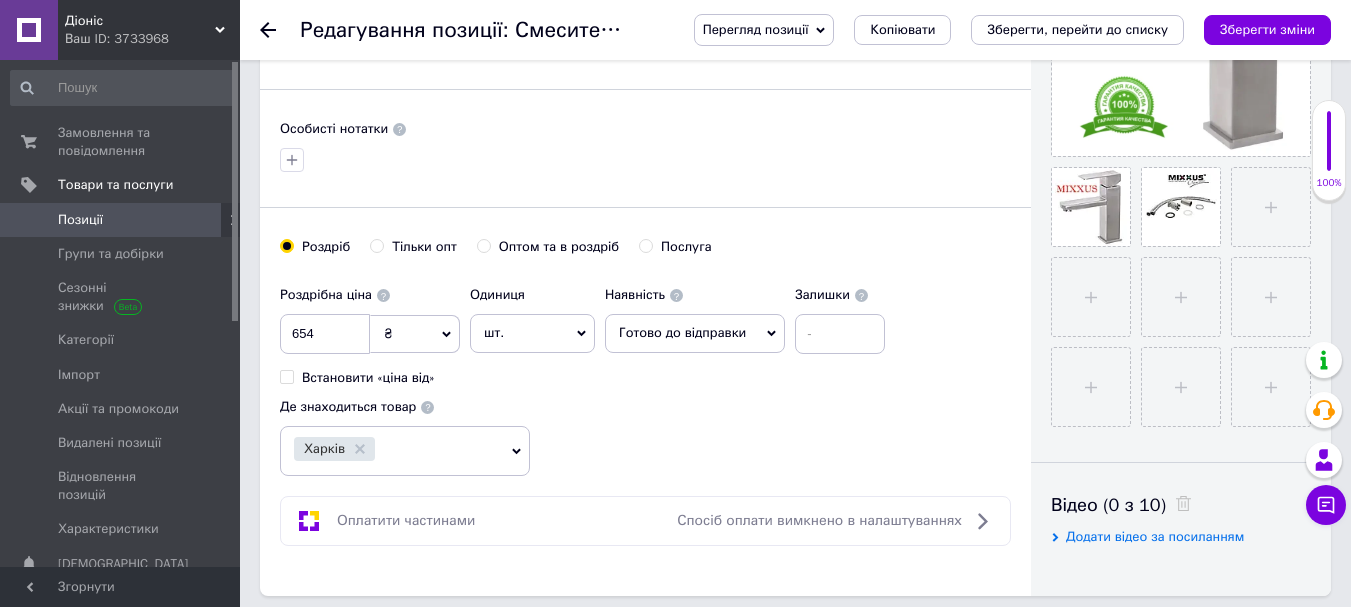 click on "Зберегти зміни" at bounding box center [1267, 29] 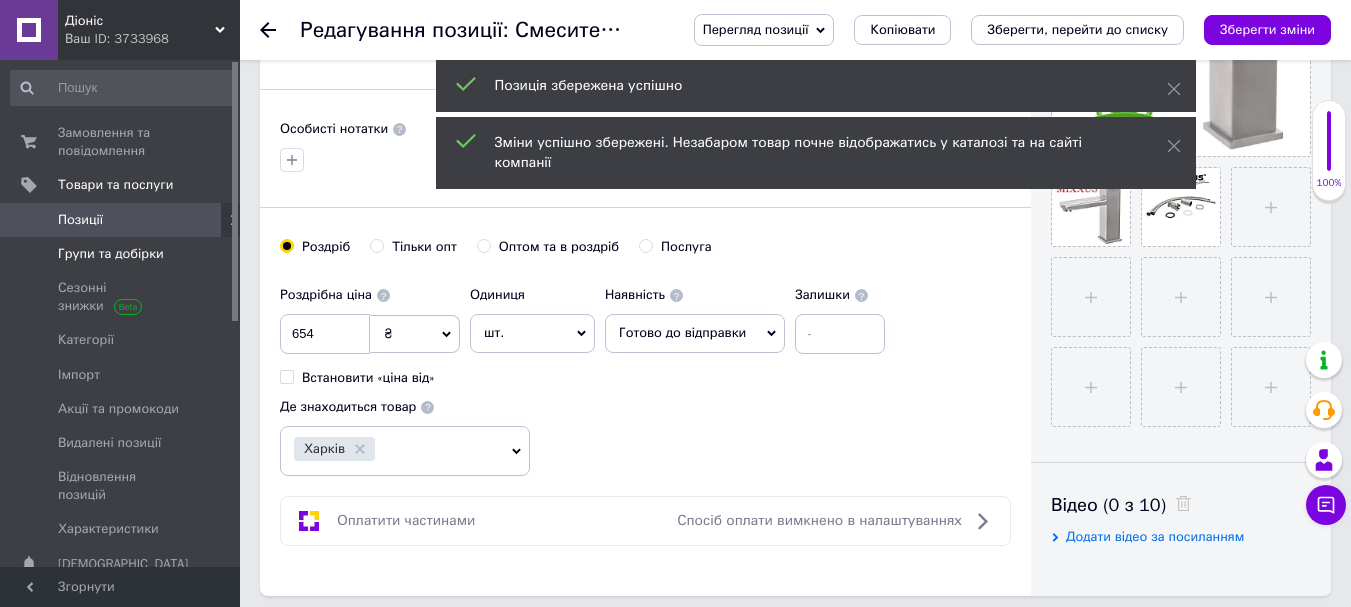click on "Групи та добірки" at bounding box center [123, 254] 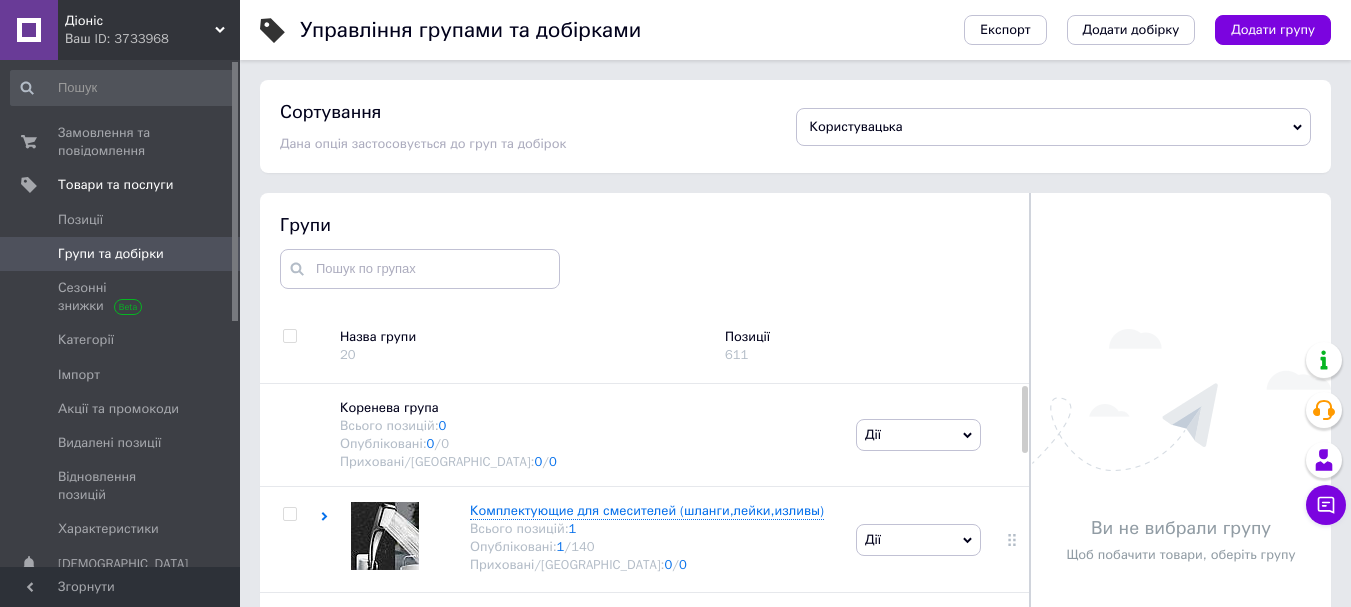 scroll, scrollTop: 86, scrollLeft: 0, axis: vertical 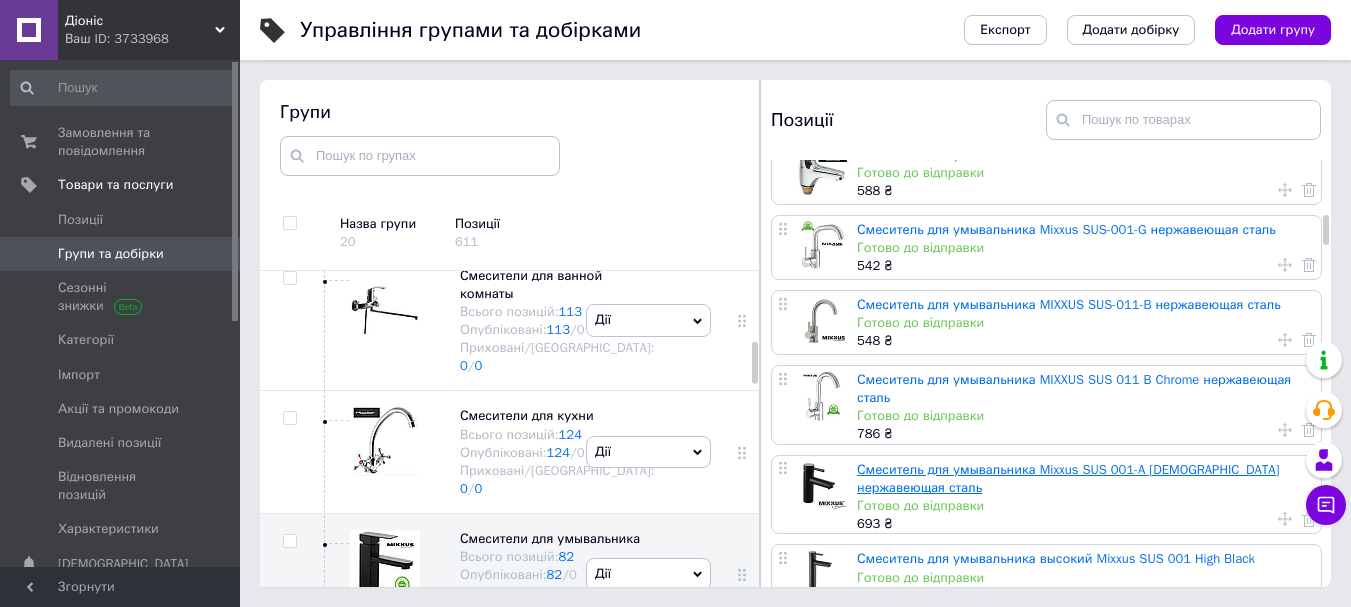 click on "Смеситель для умывальника Mixxus SUS 001-A [DEMOGRAPHIC_DATA] нержавеющая сталь" at bounding box center [1068, 478] 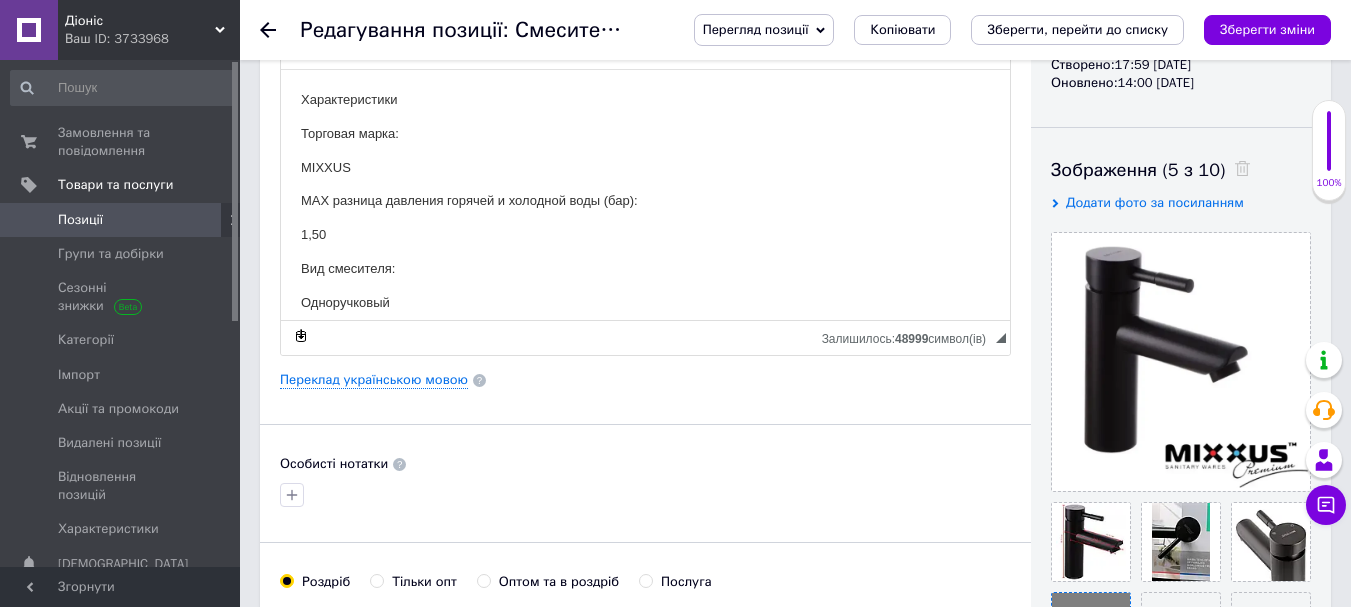 scroll, scrollTop: 500, scrollLeft: 0, axis: vertical 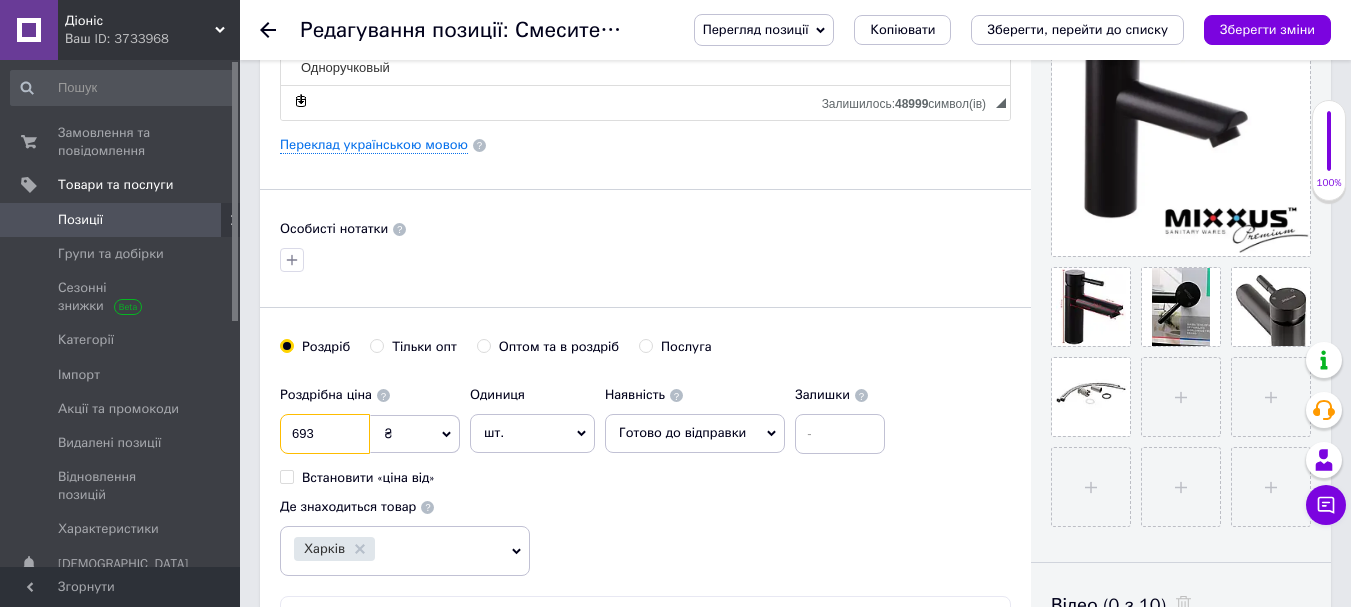 click on "693" at bounding box center [325, 434] 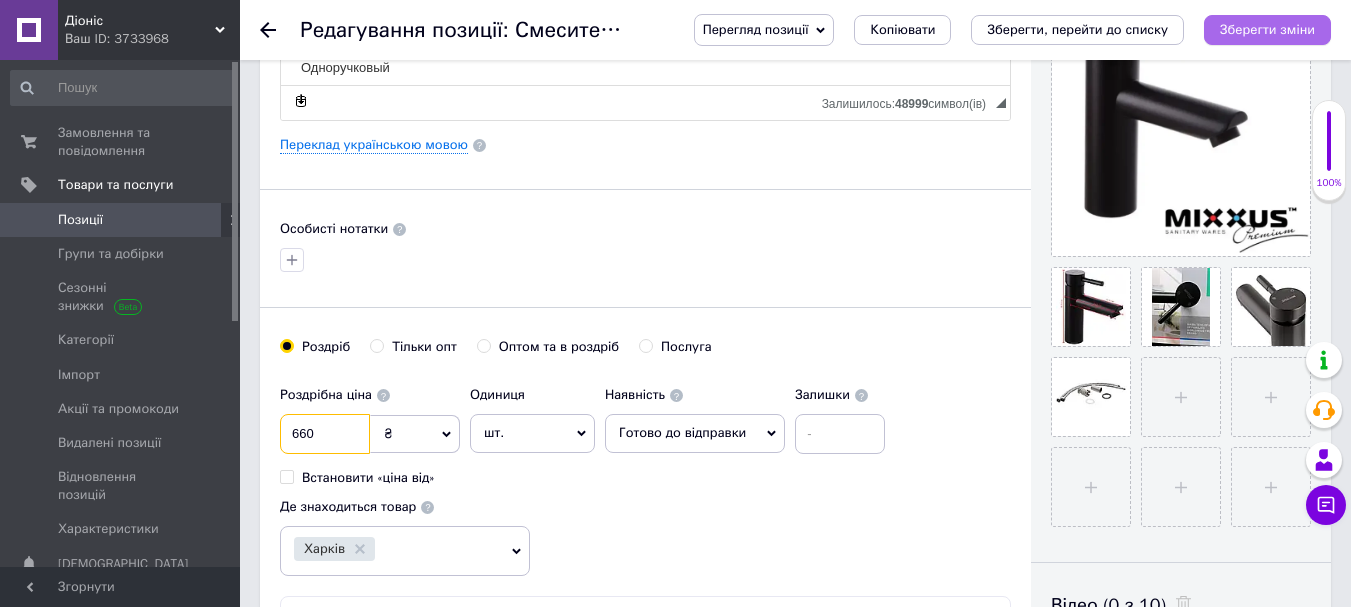 type on "660" 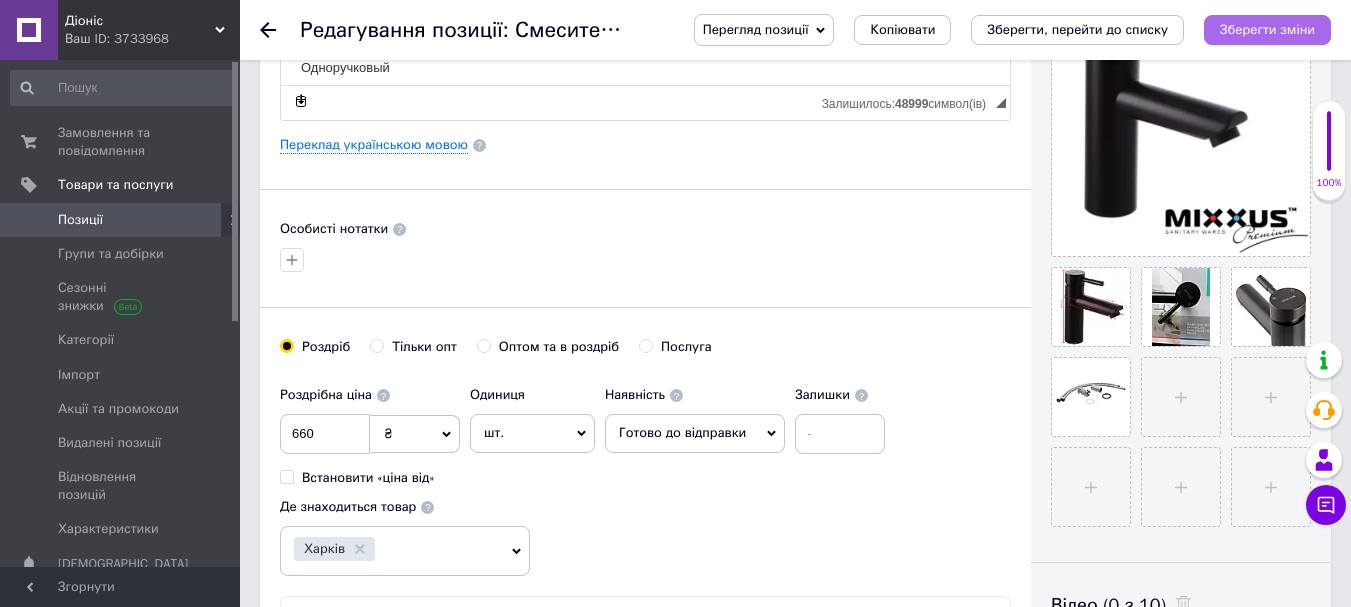 click on "Зберегти зміни" at bounding box center (1267, 29) 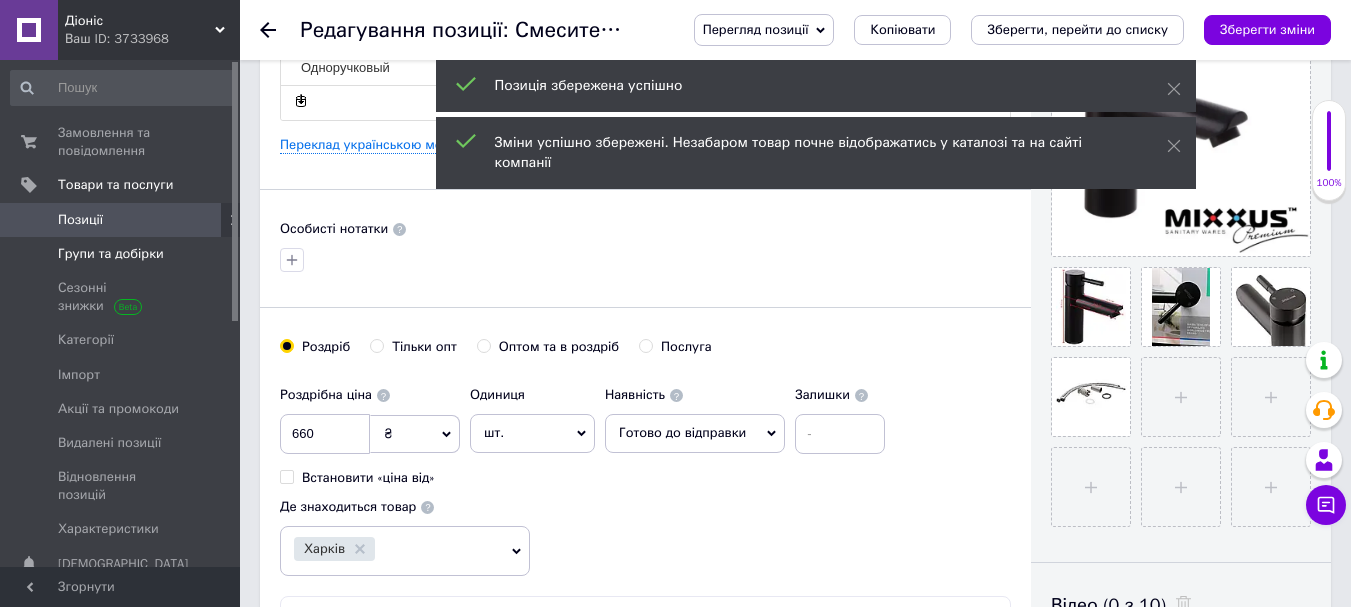 click on "Групи та добірки" at bounding box center [123, 254] 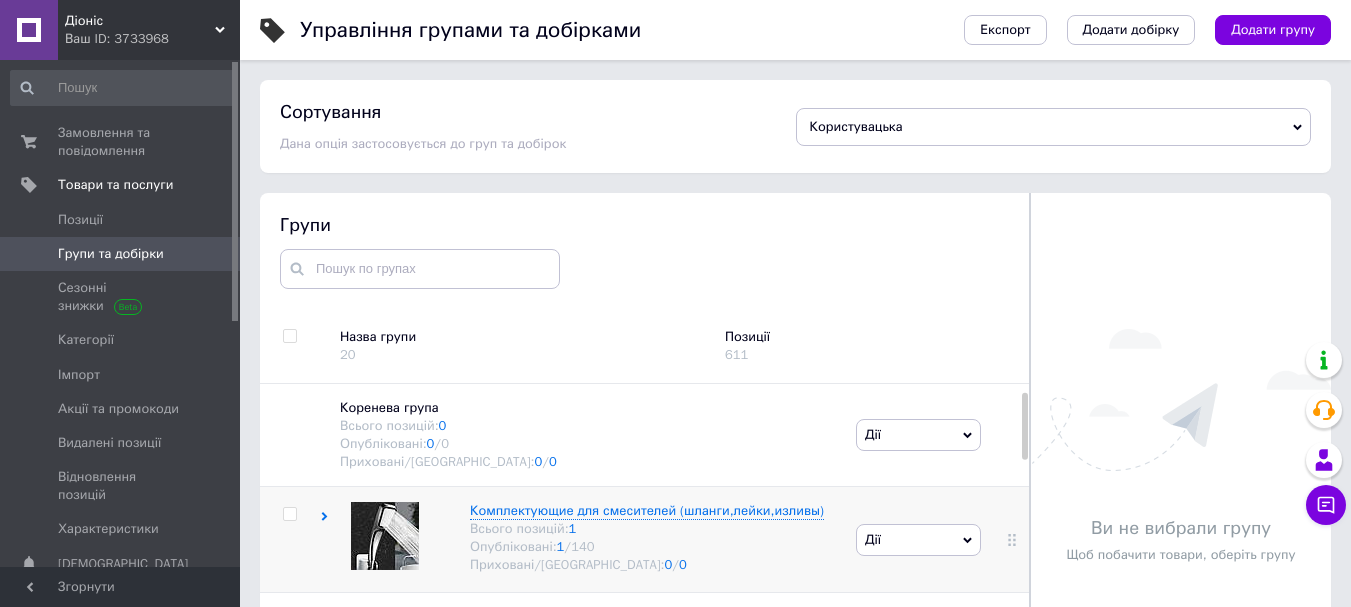scroll, scrollTop: 99, scrollLeft: 0, axis: vertical 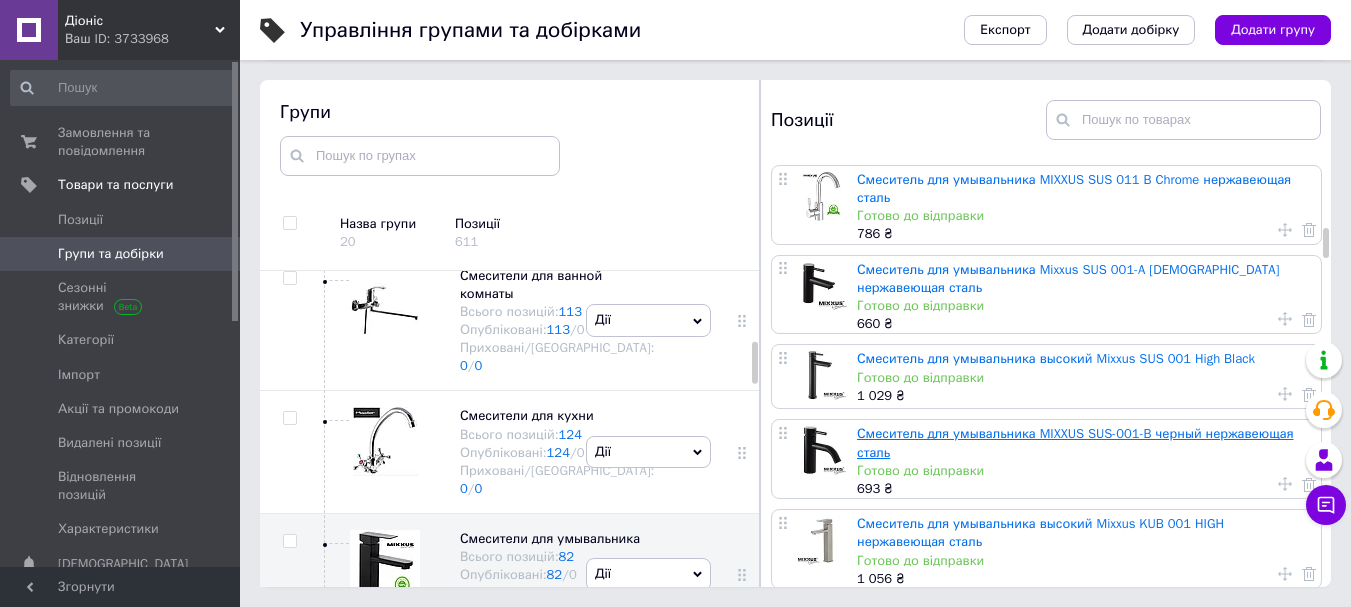 click on "Смеситель для умывальника MIXXUS SUS-001-B черный нержавеющая сталь" at bounding box center (1075, 442) 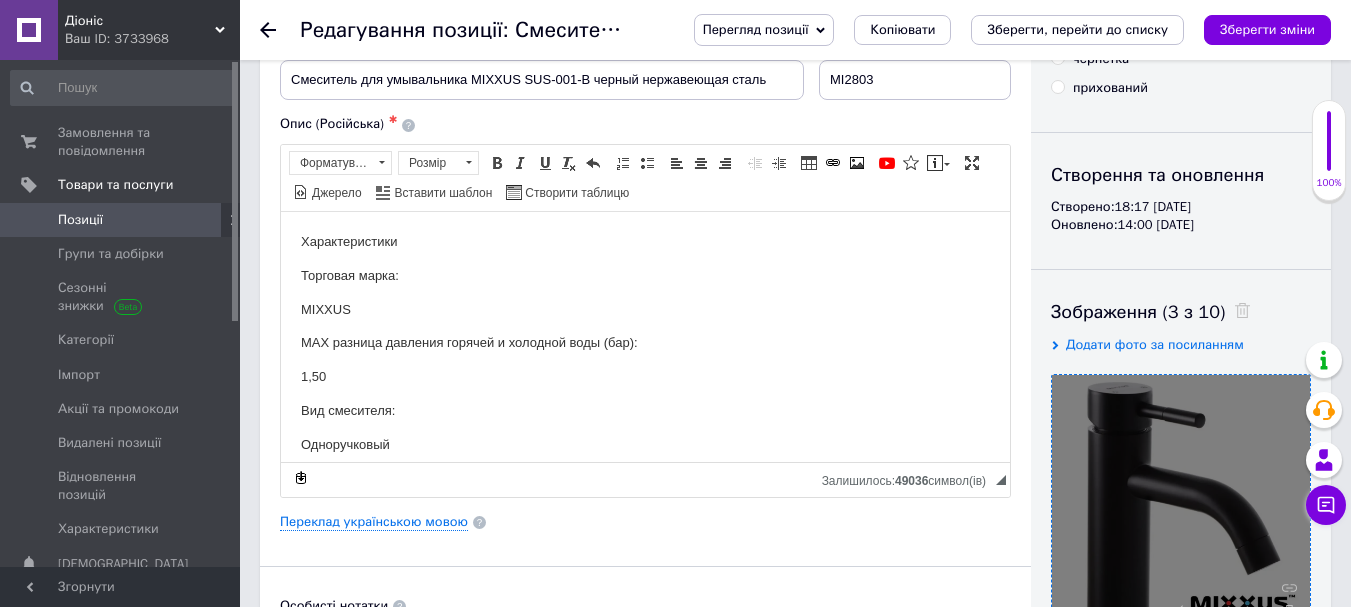 scroll, scrollTop: 500, scrollLeft: 0, axis: vertical 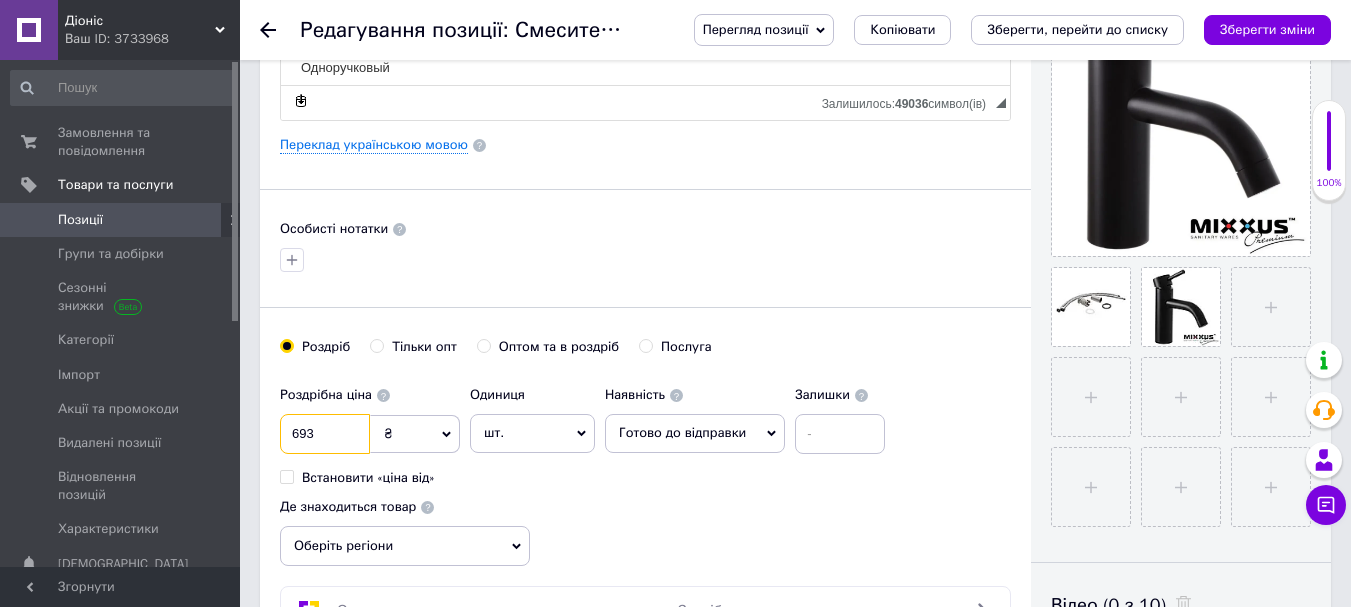 click on "693" at bounding box center (325, 434) 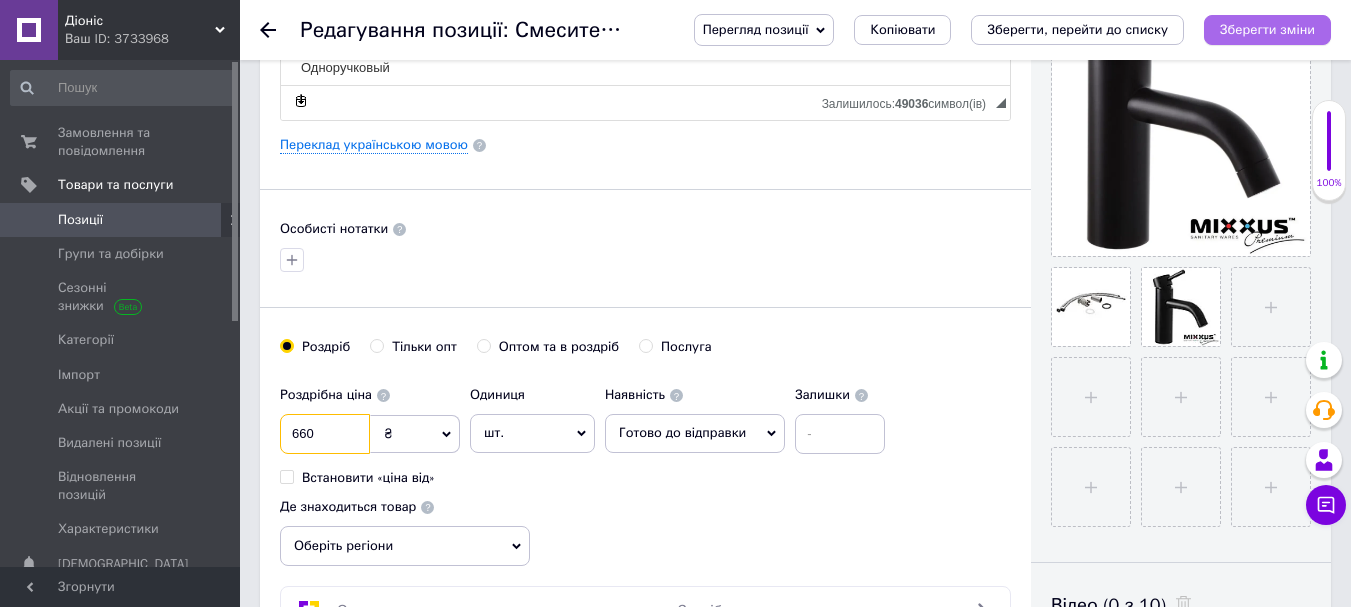 type on "660" 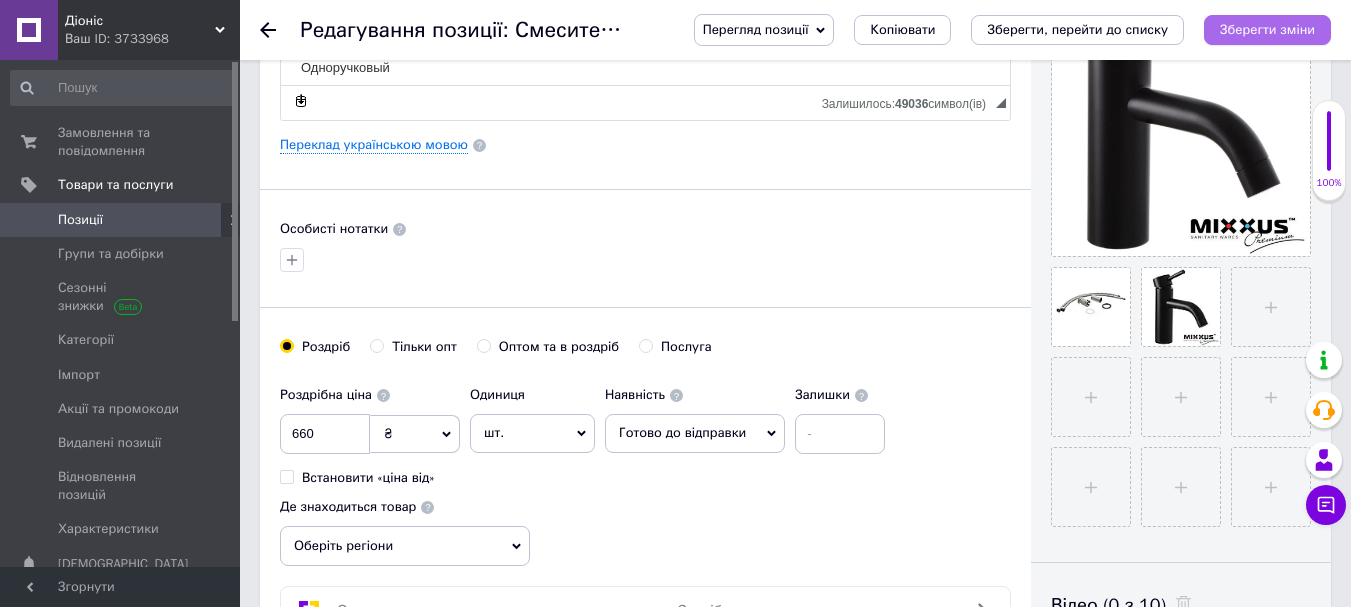 click on "Зберегти зміни" at bounding box center [1267, 30] 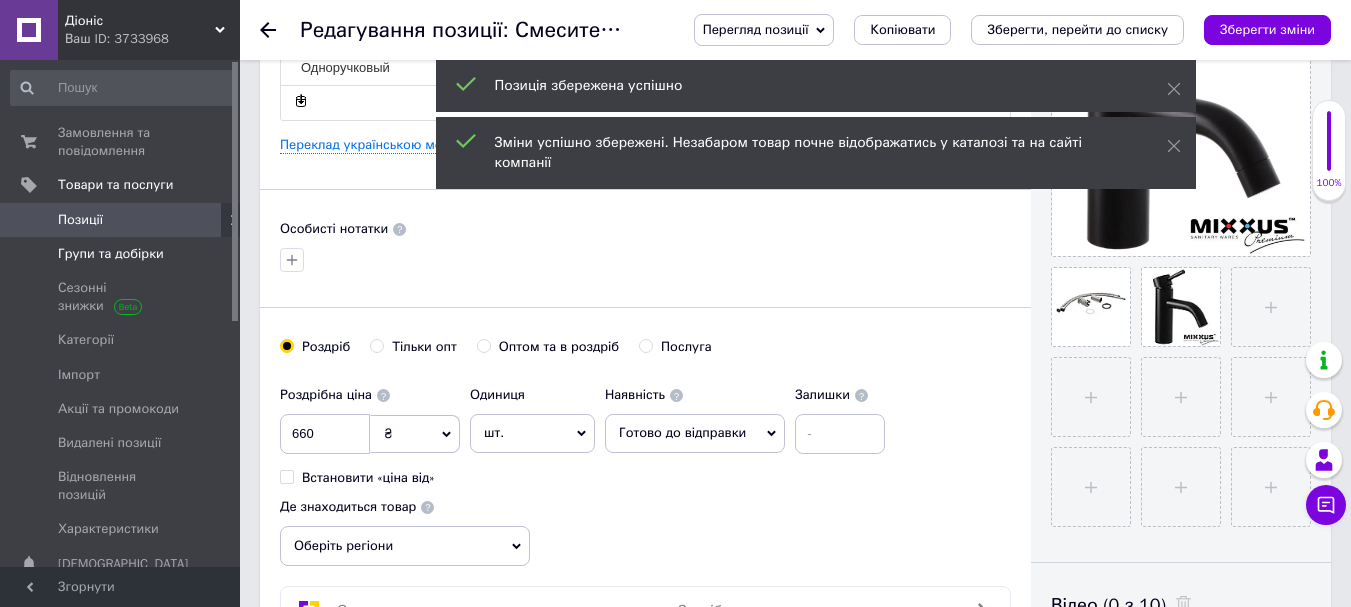 click on "Групи та добірки" at bounding box center [111, 254] 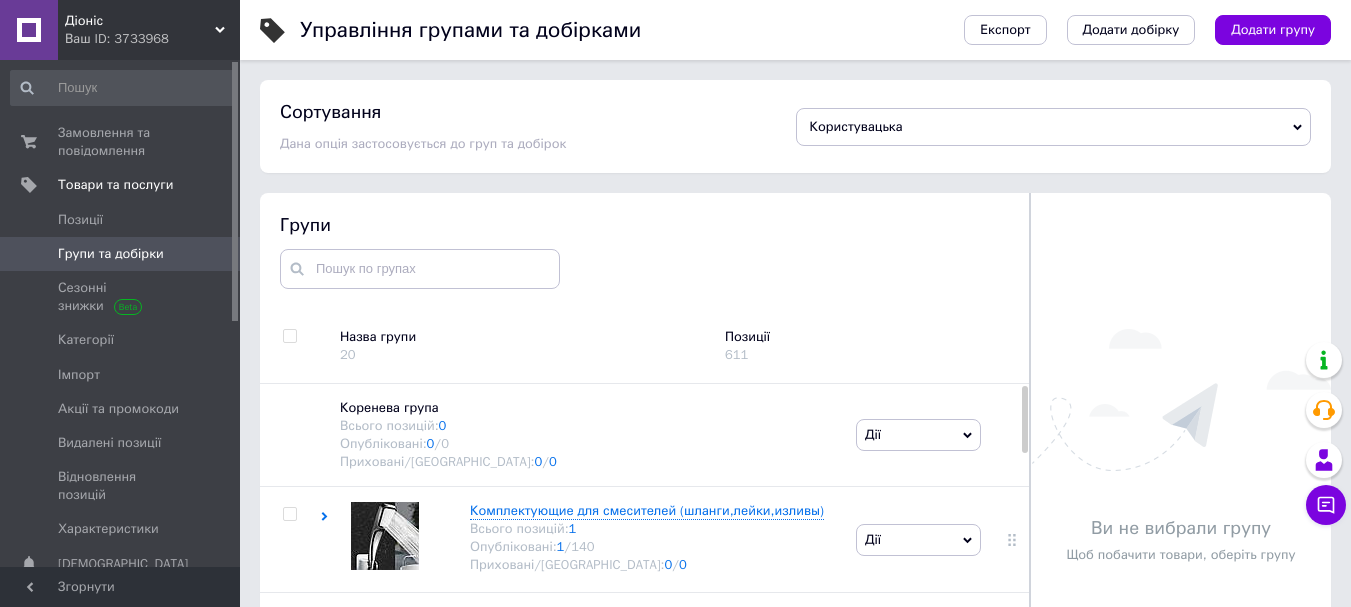 scroll, scrollTop: 99, scrollLeft: 0, axis: vertical 